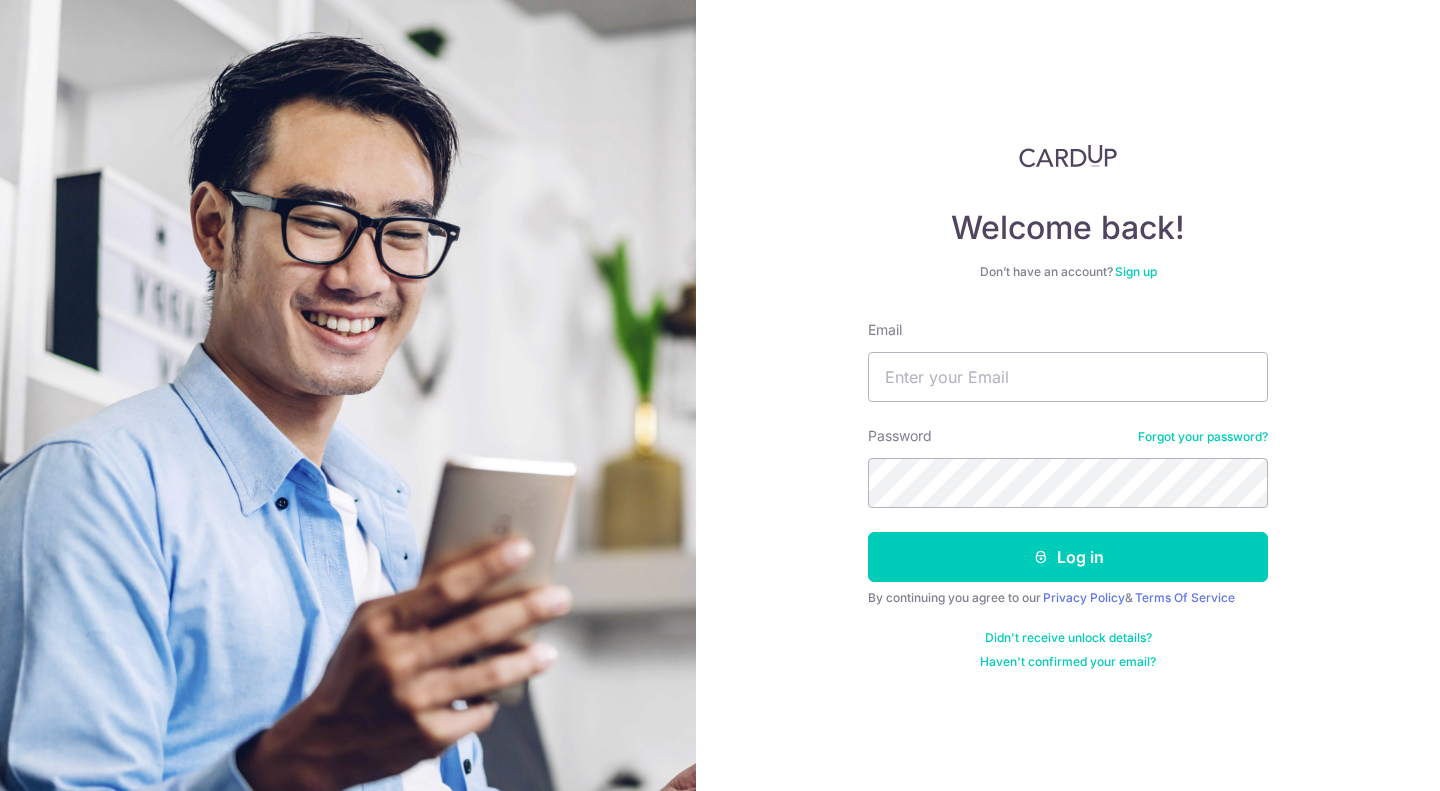 scroll, scrollTop: 0, scrollLeft: 0, axis: both 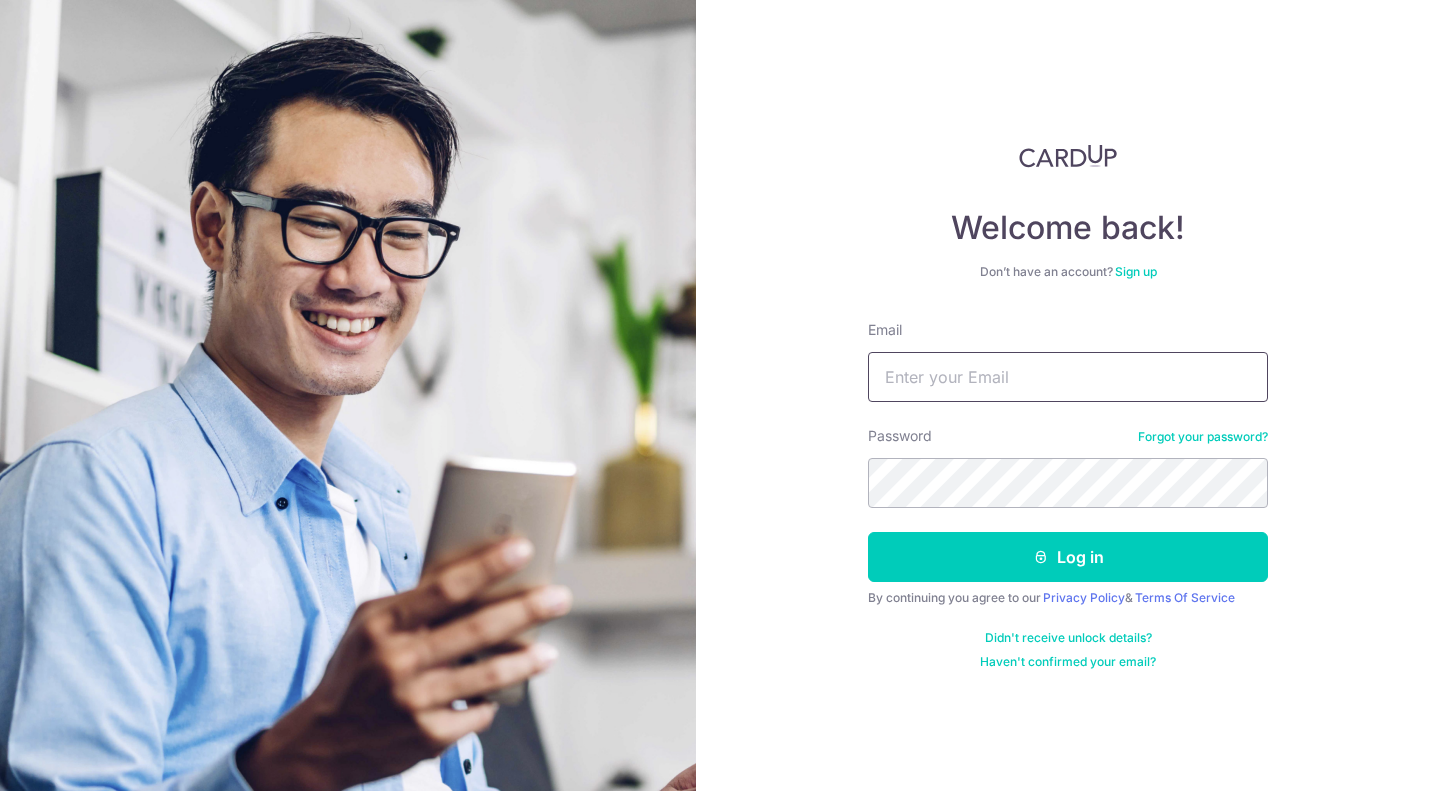 click on "Email" at bounding box center [1068, 377] 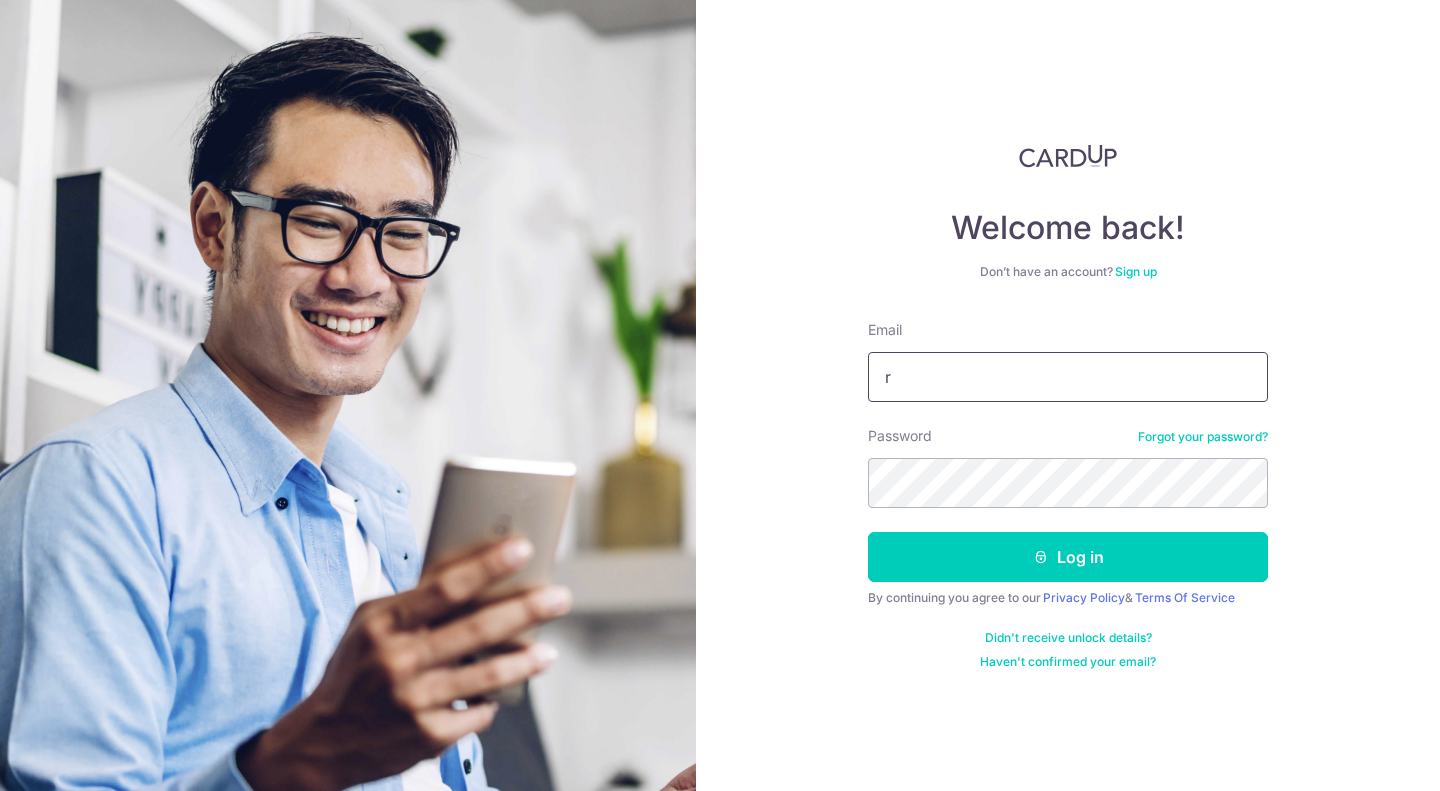 type on "[EMAIL]" 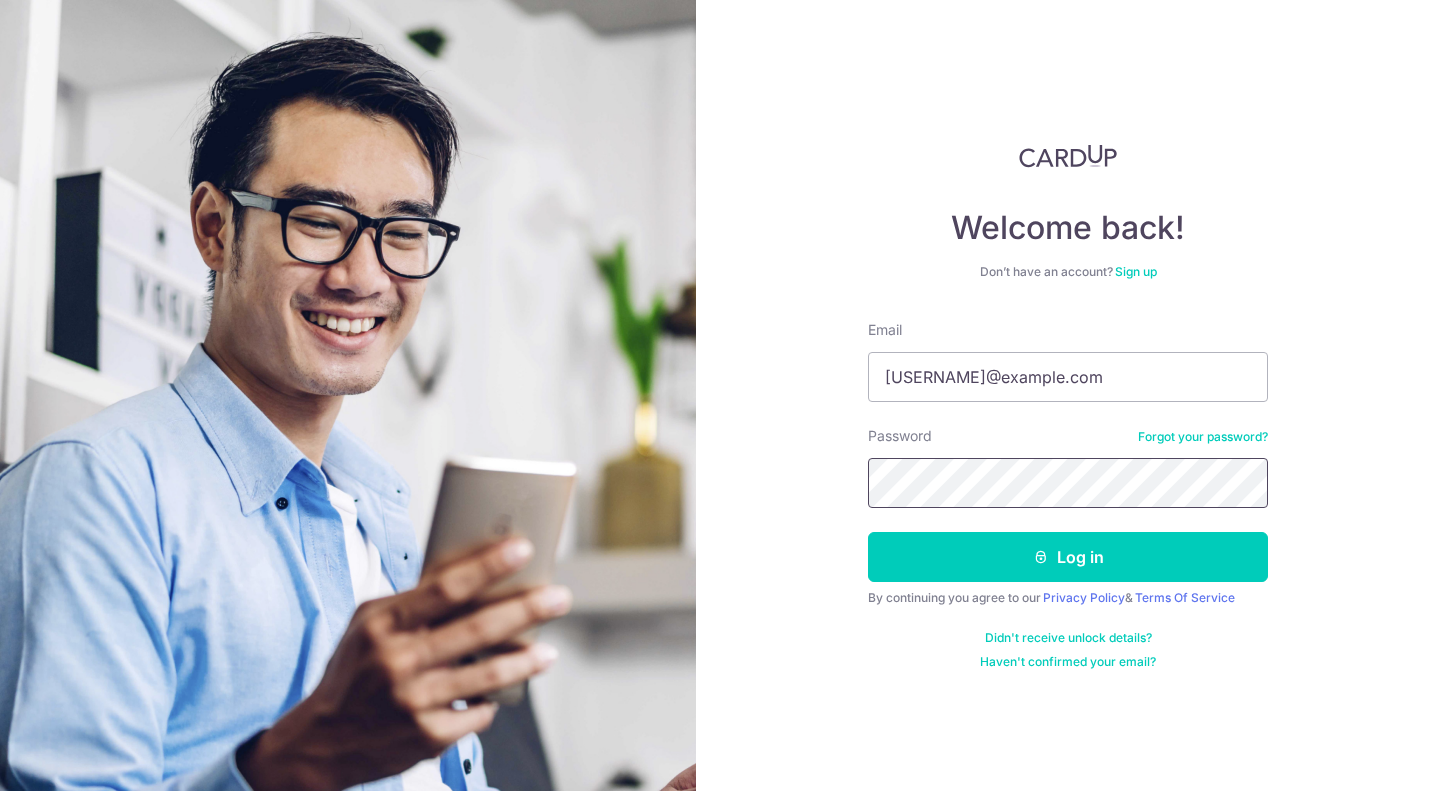 click on "Log in" at bounding box center (1068, 557) 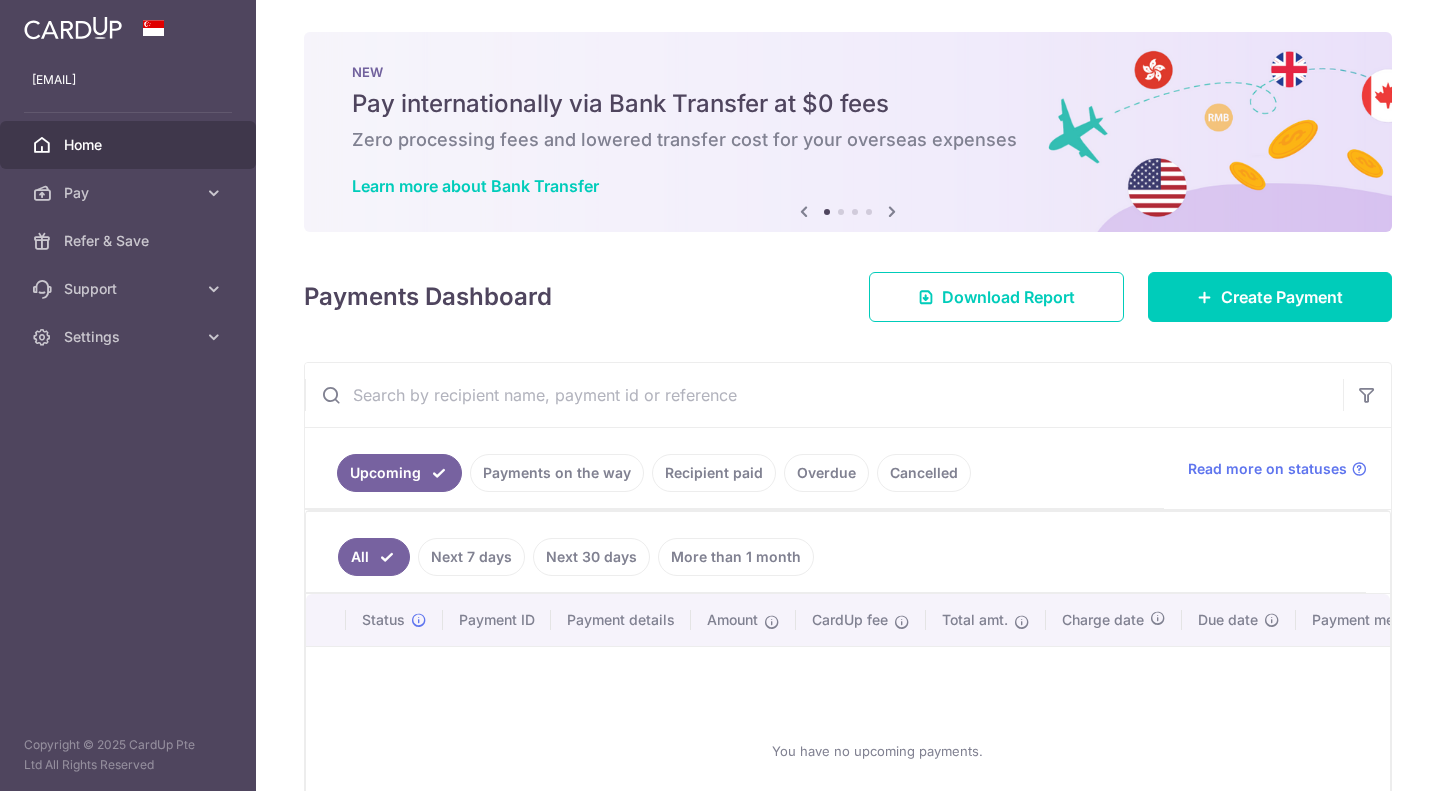 scroll, scrollTop: 0, scrollLeft: 0, axis: both 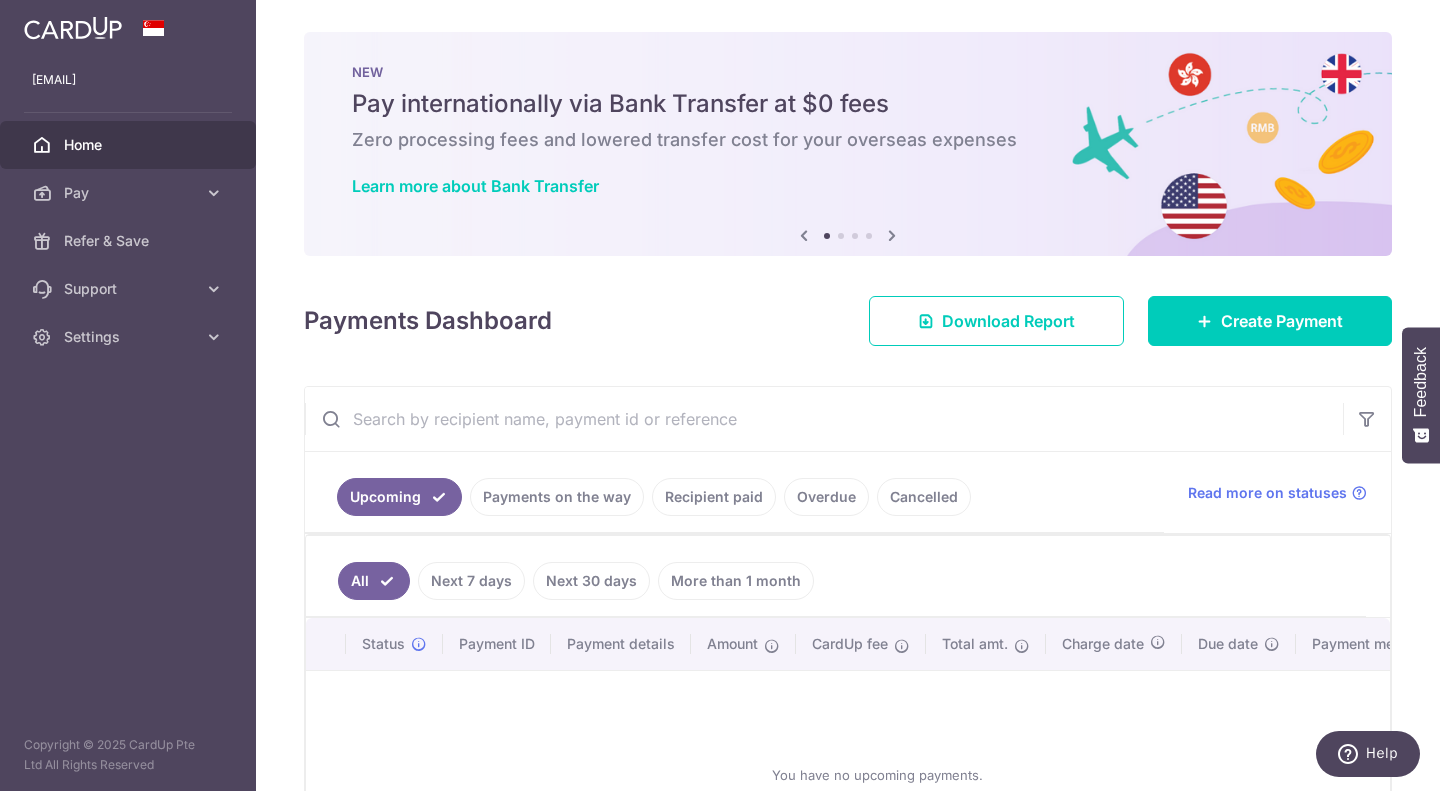 click on "Recipient paid" at bounding box center (714, 497) 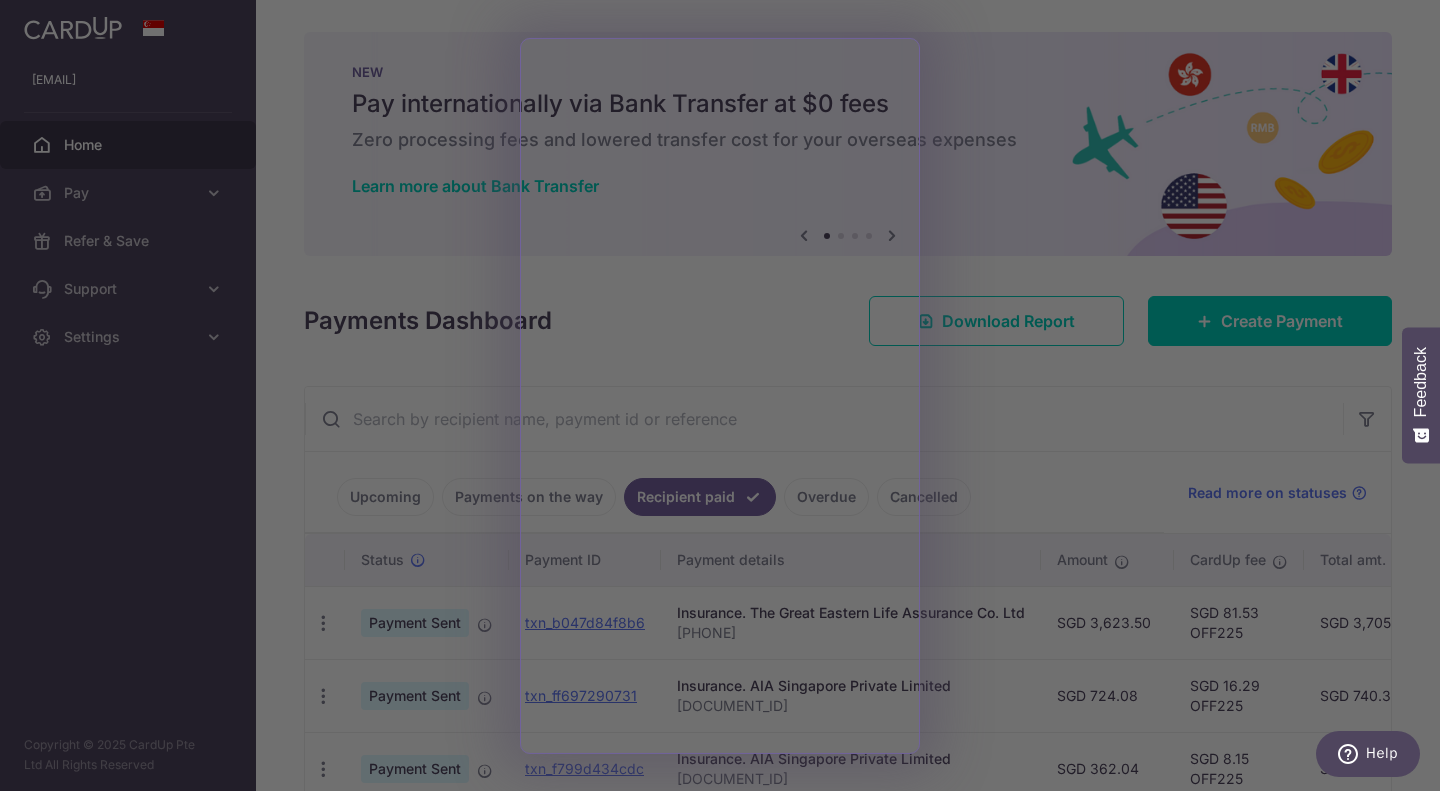 click at bounding box center (727, 399) 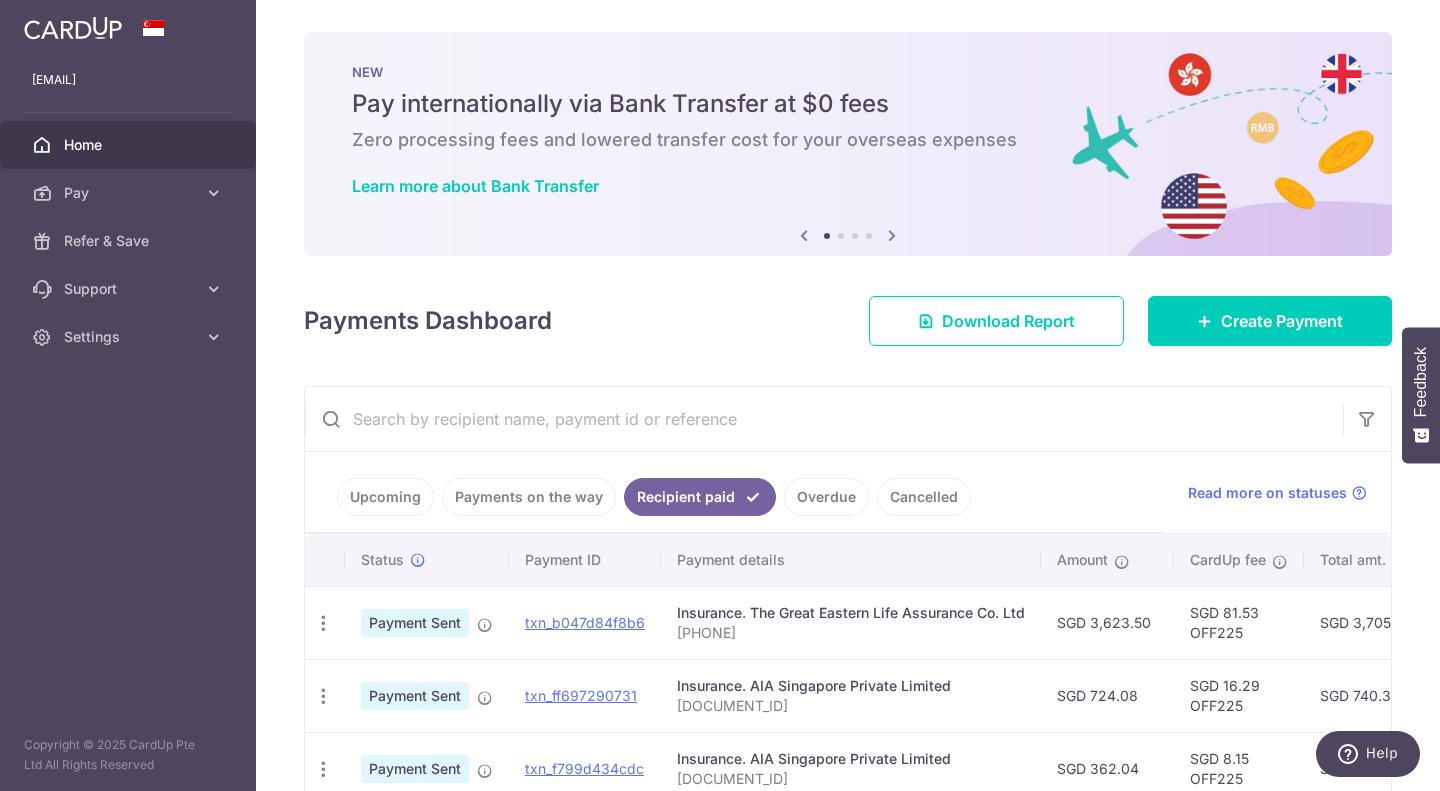 click on "Payments on the way" at bounding box center (529, 497) 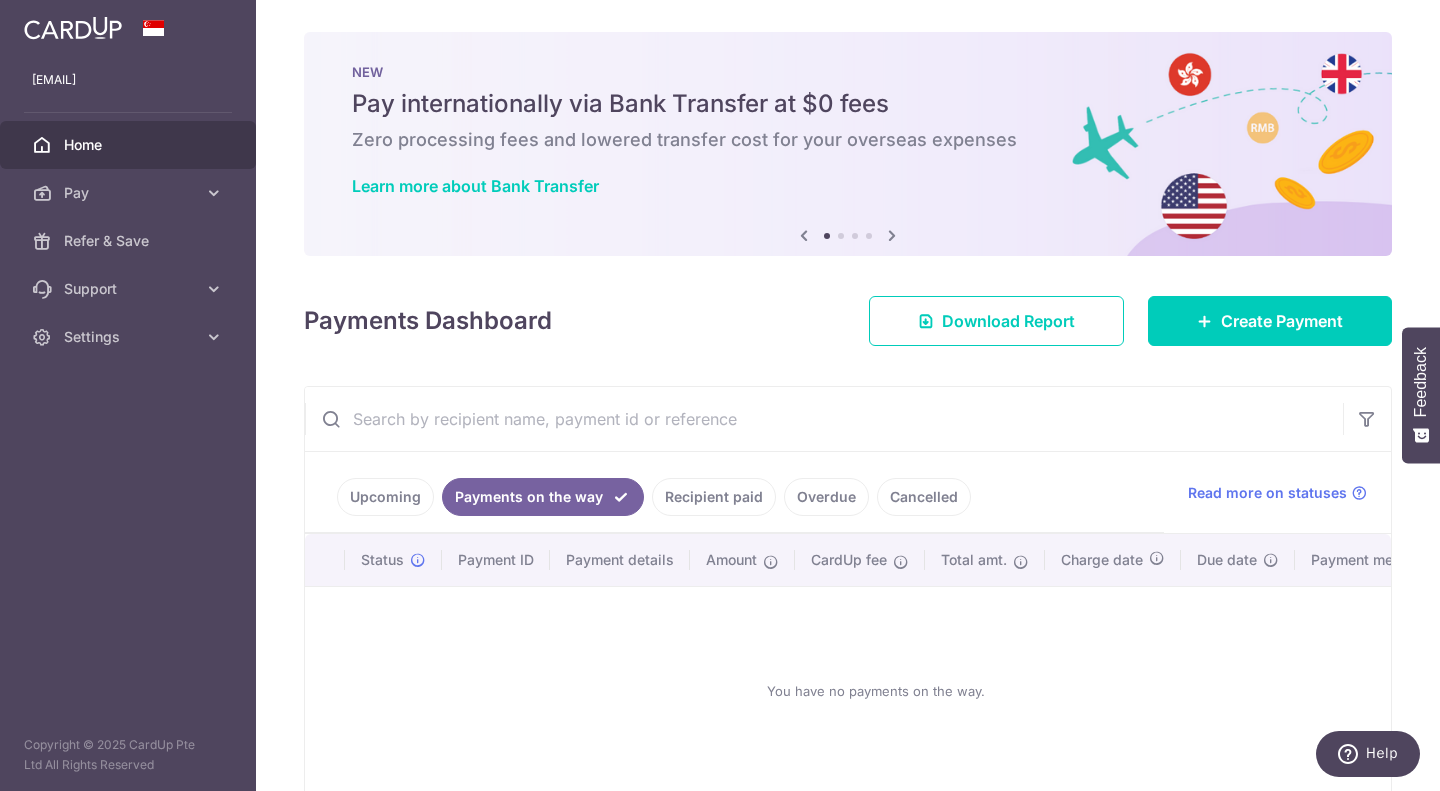 click on "Recipient paid" at bounding box center (714, 497) 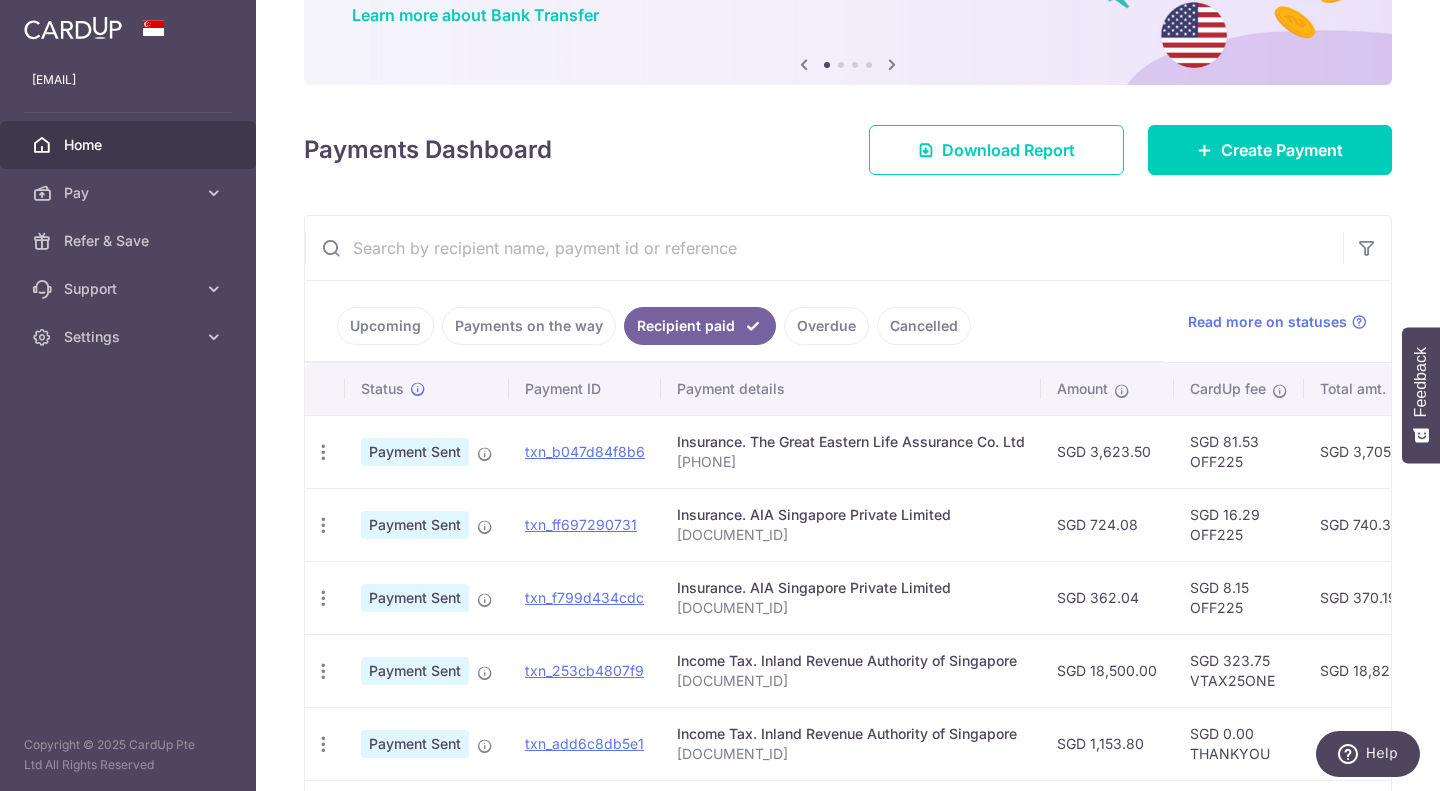 scroll, scrollTop: 191, scrollLeft: 0, axis: vertical 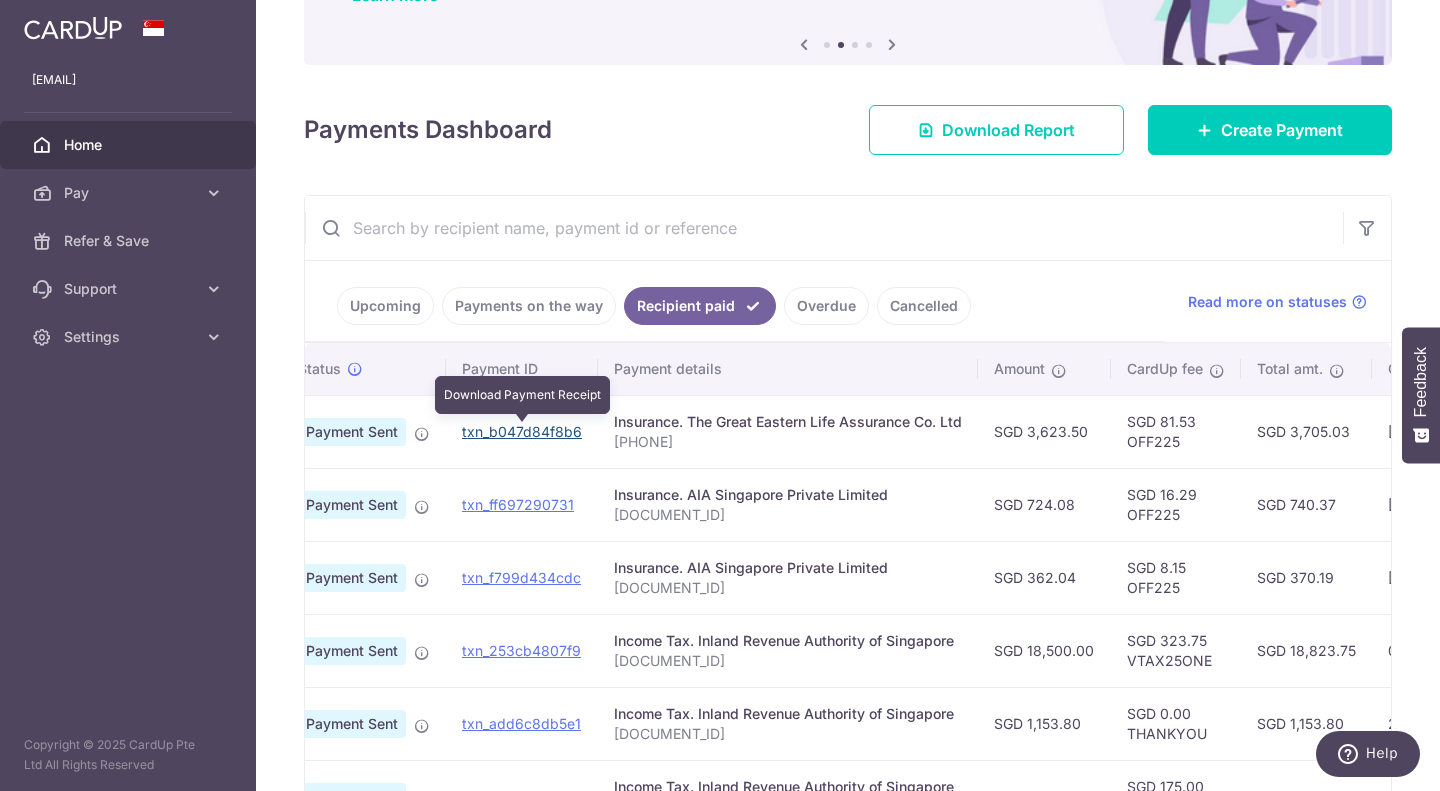 click on "txn_b047d84f8b6" at bounding box center (522, 431) 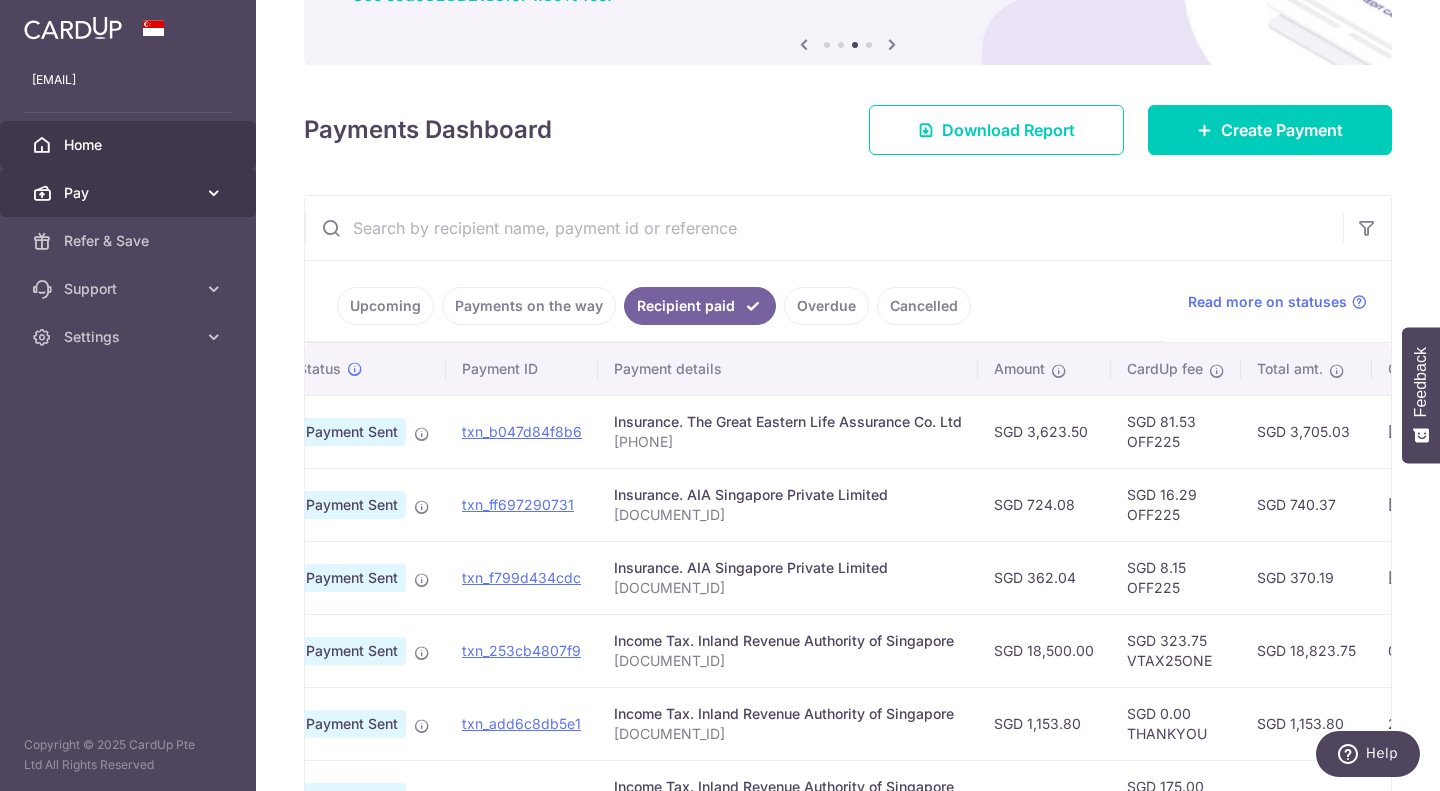 click at bounding box center (214, 193) 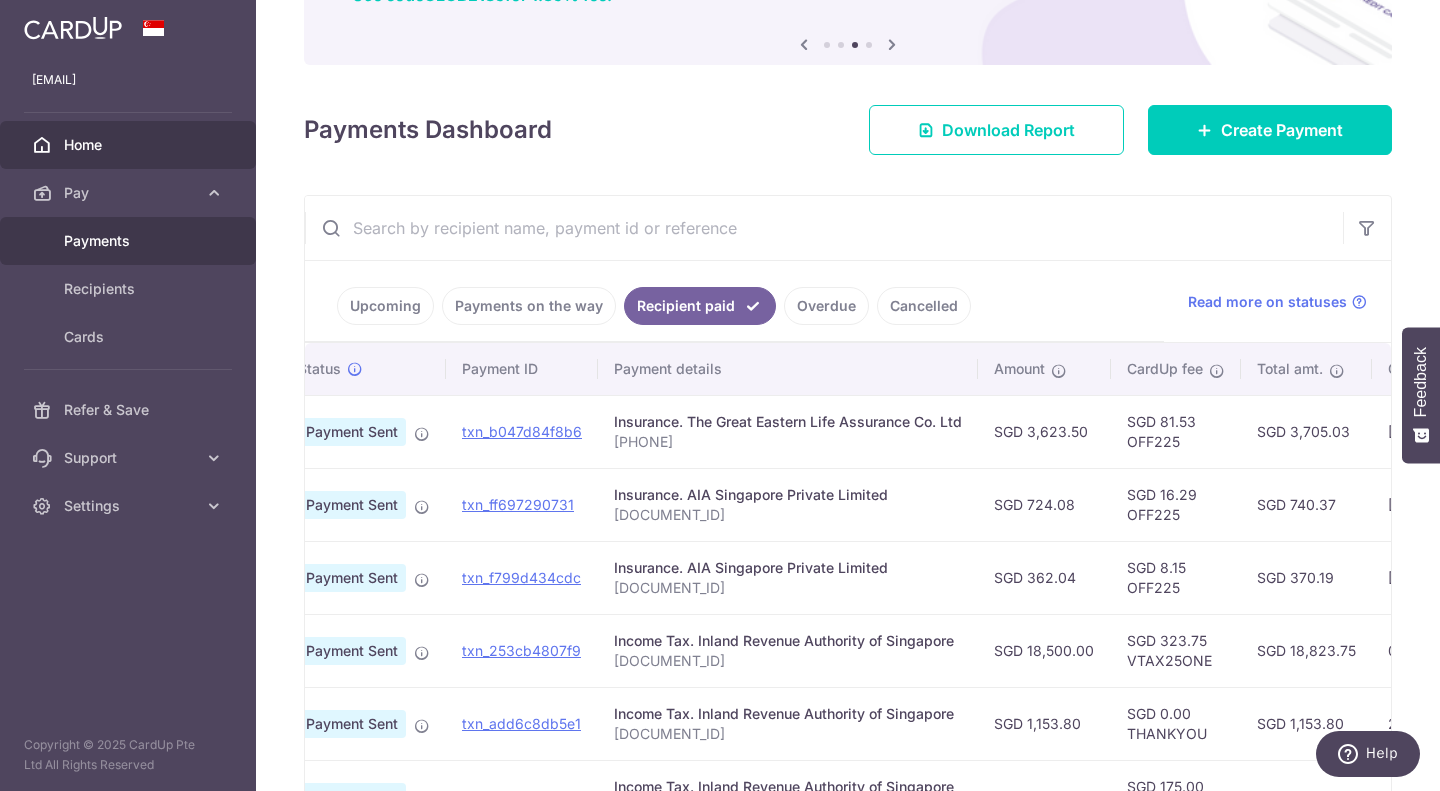 click on "Payments" at bounding box center [128, 241] 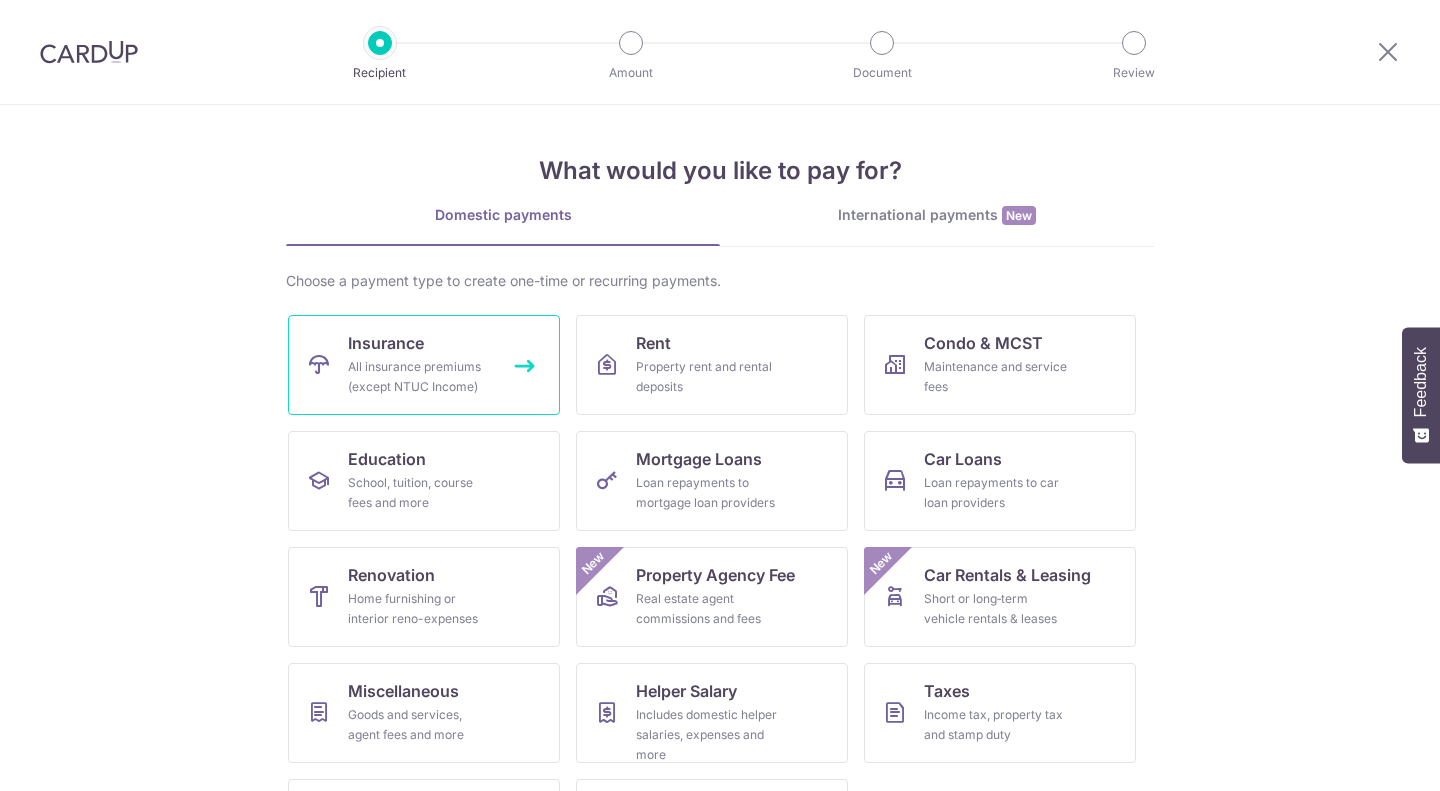 scroll, scrollTop: 0, scrollLeft: 0, axis: both 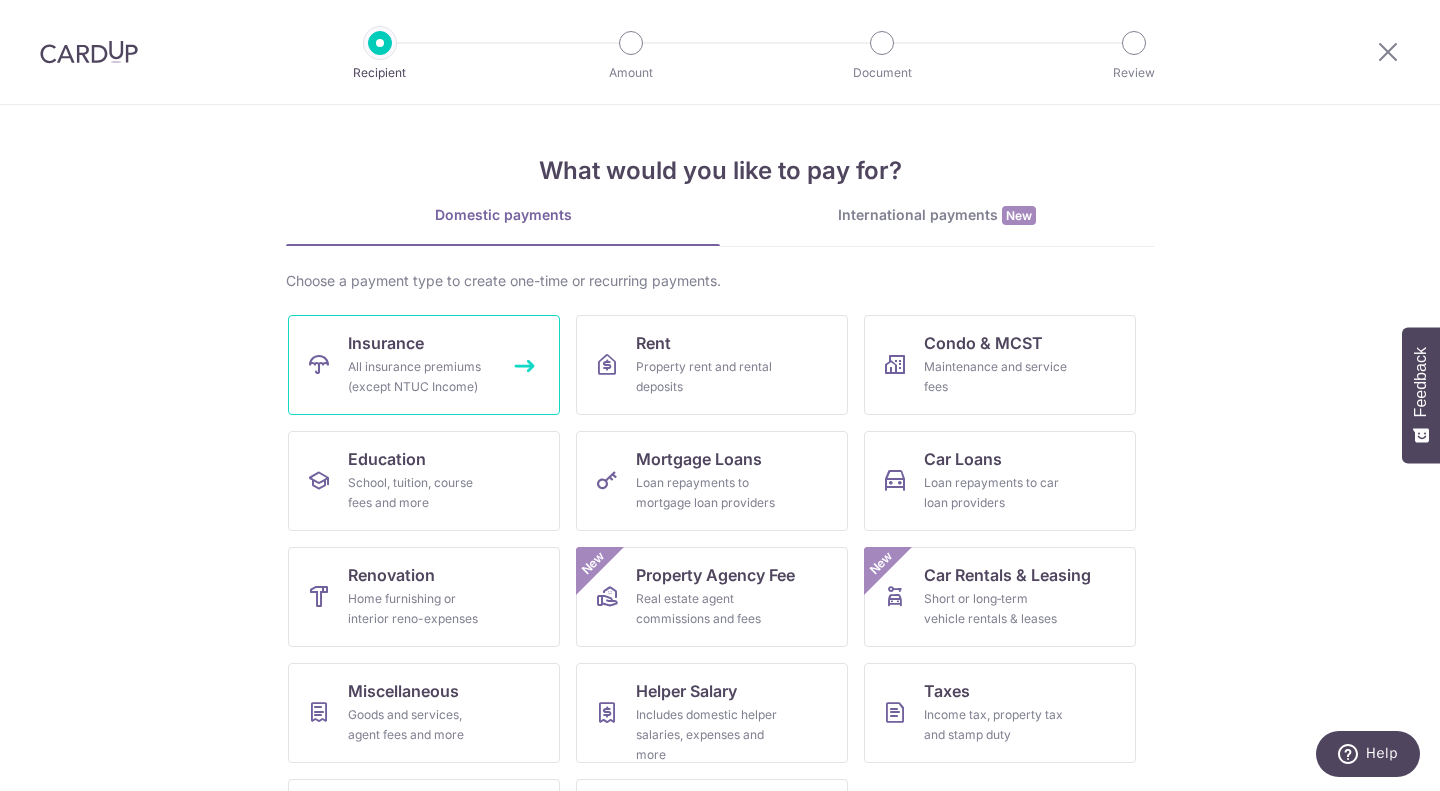 click on "All insurance premiums (except NTUC Income)" at bounding box center [420, 377] 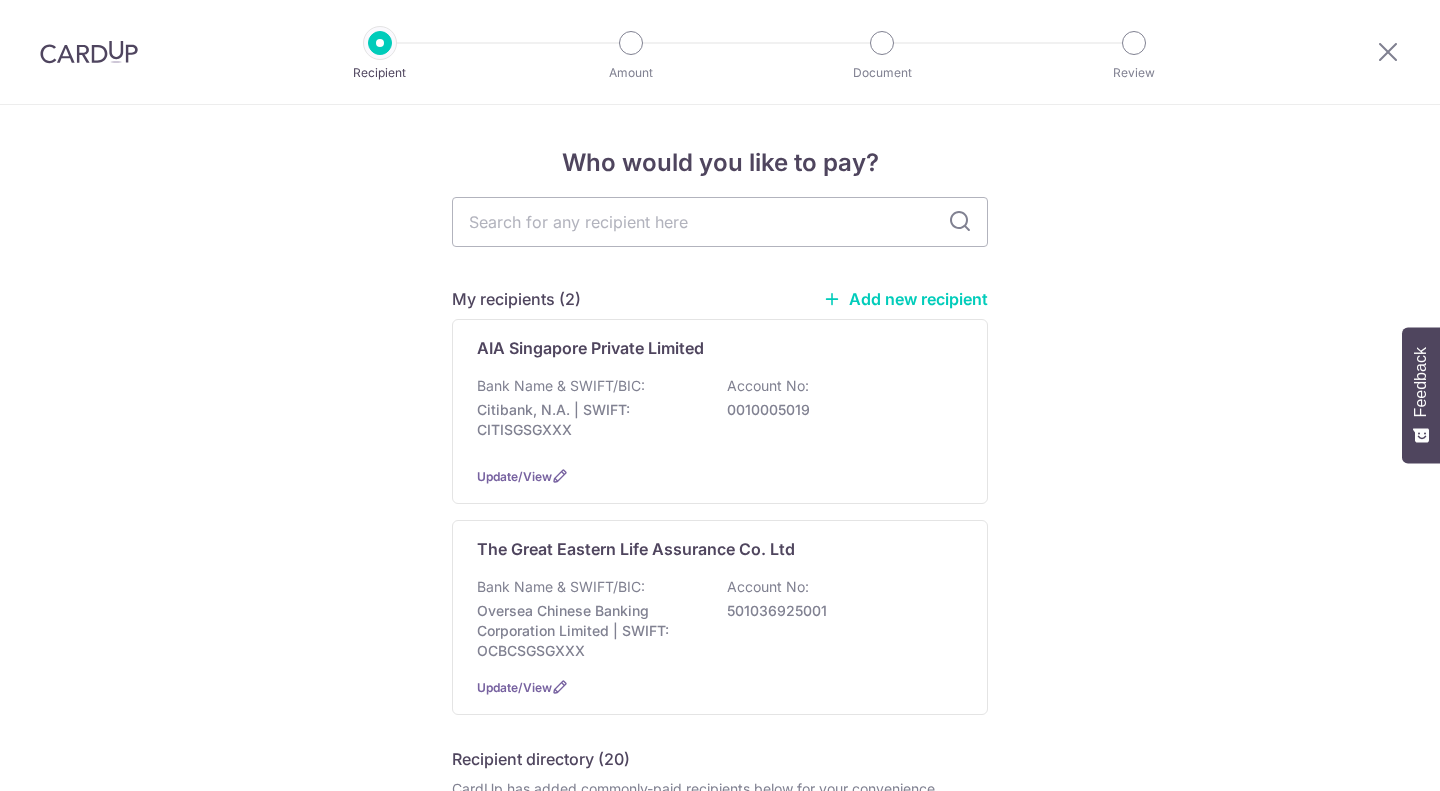 scroll, scrollTop: 0, scrollLeft: 0, axis: both 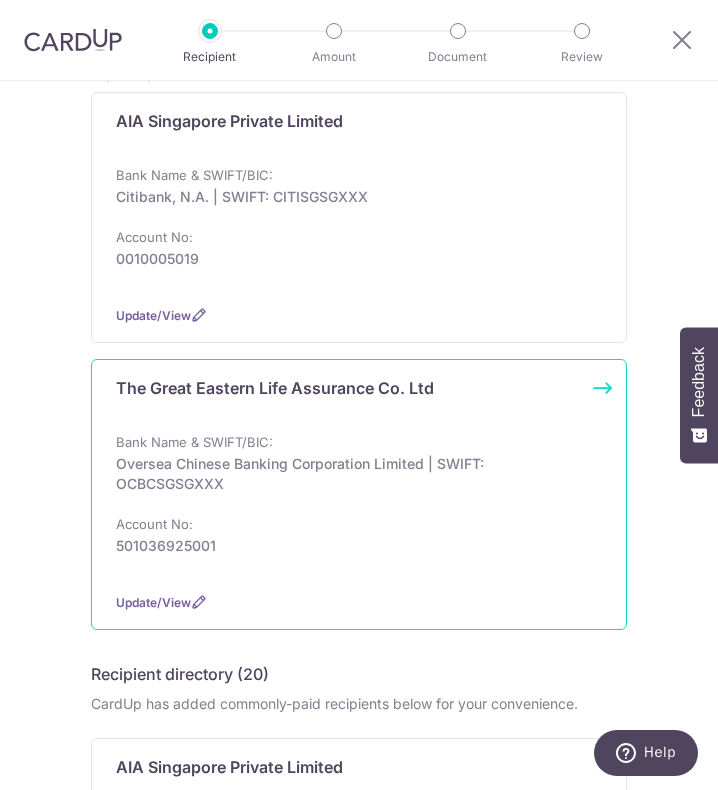 click on "The Great Eastern Life Assurance Co. Ltd
Bank Name & SWIFT/BIC:
Oversea Chinese Banking Corporation Limited | SWIFT: OCBCSGSGXXX
Account No:
501036925001
Update/View" at bounding box center (359, 494) 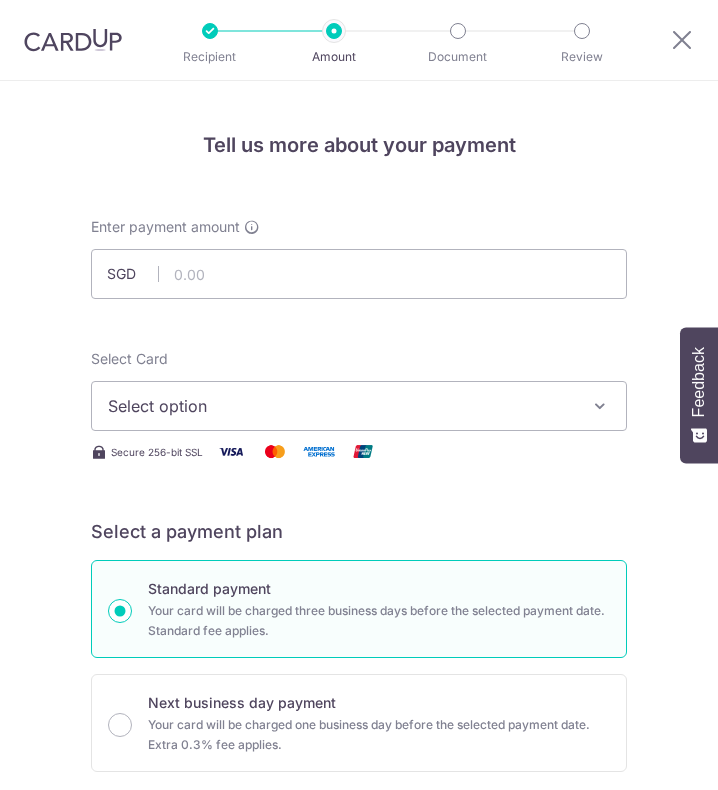 scroll, scrollTop: 0, scrollLeft: 0, axis: both 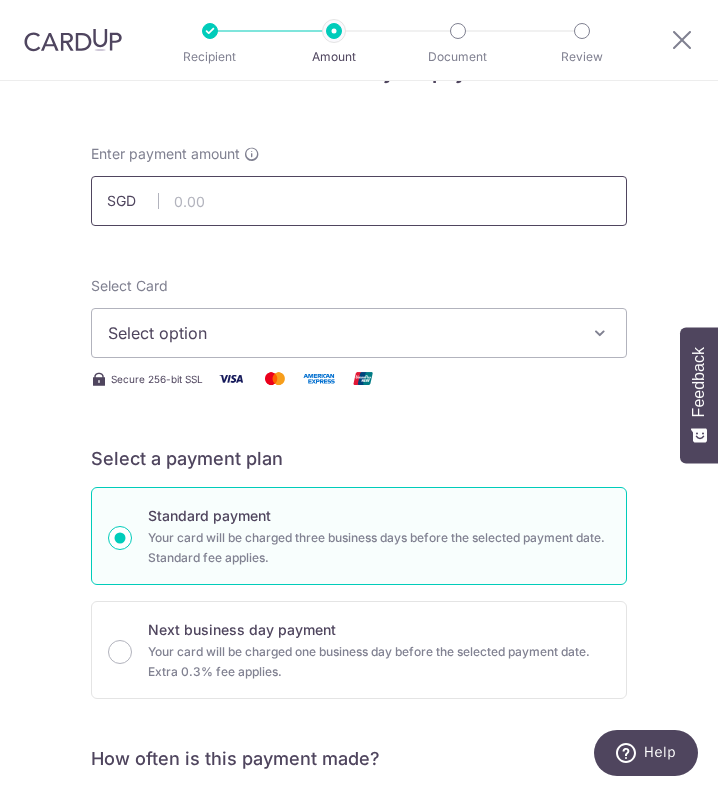 click at bounding box center [359, 201] 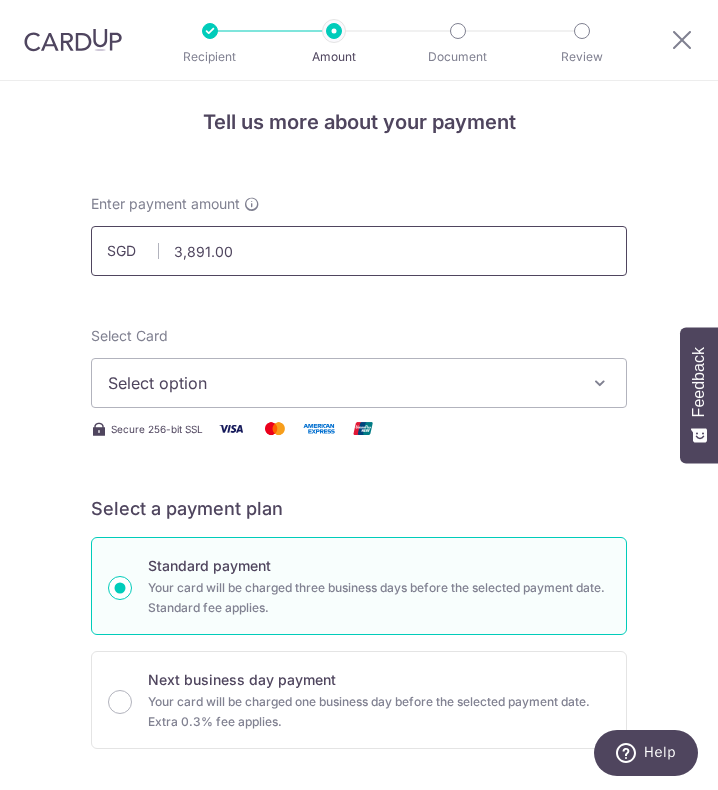 scroll, scrollTop: 8, scrollLeft: 0, axis: vertical 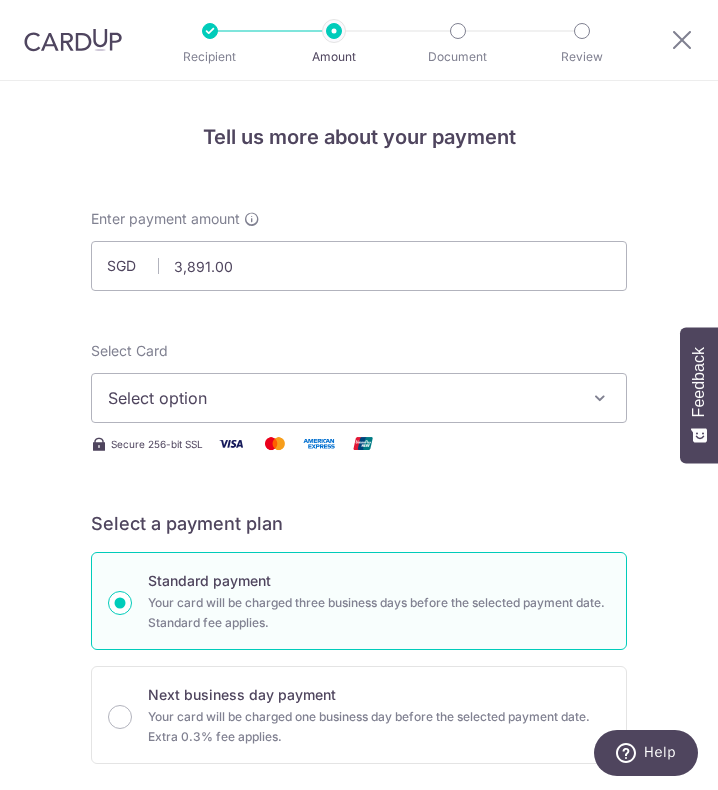 type on "3,891.00" 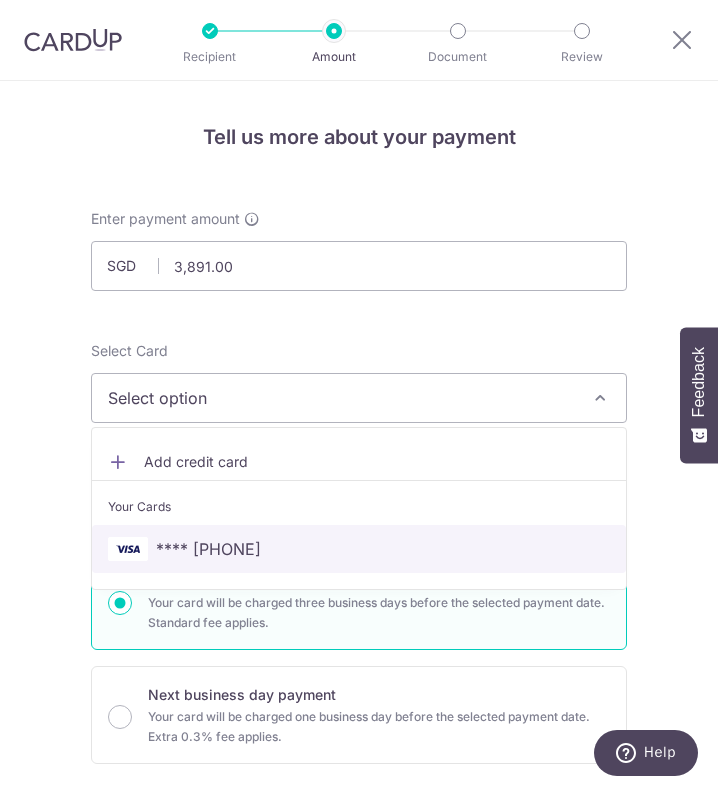 click on "**** 9683" at bounding box center [359, 549] 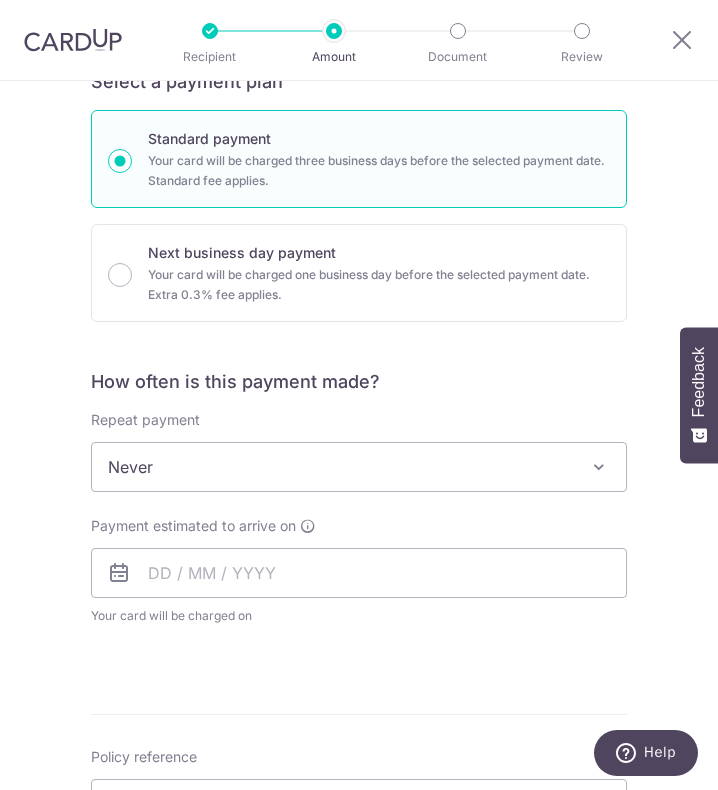 scroll, scrollTop: 451, scrollLeft: 0, axis: vertical 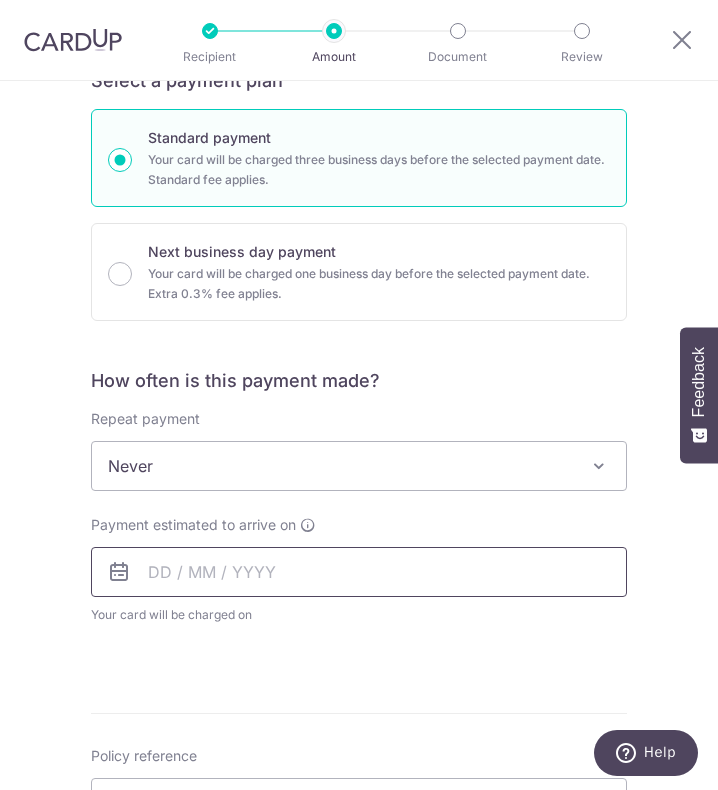 click at bounding box center (359, 572) 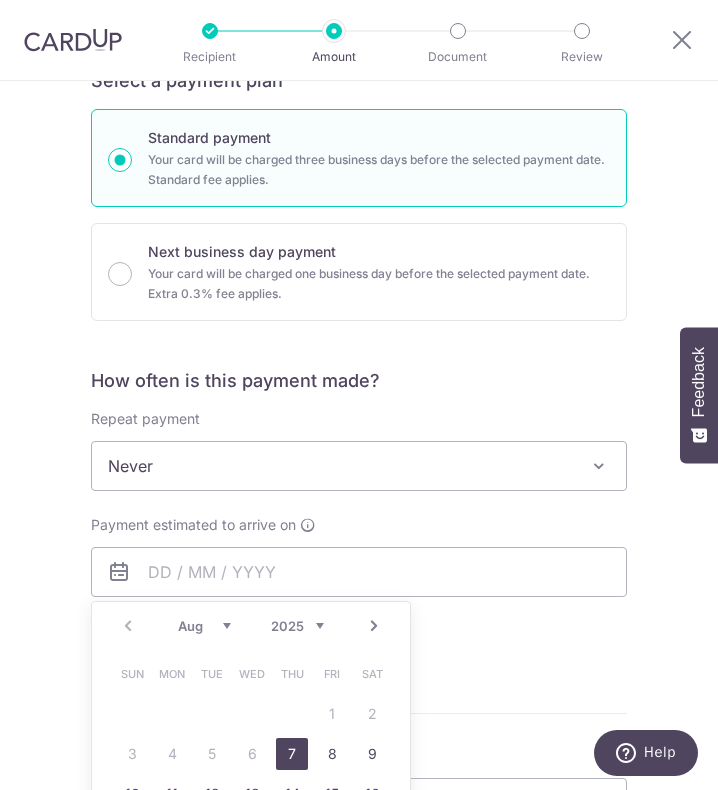 click on "Your card will be charged on   for the first payment" at bounding box center (359, 615) 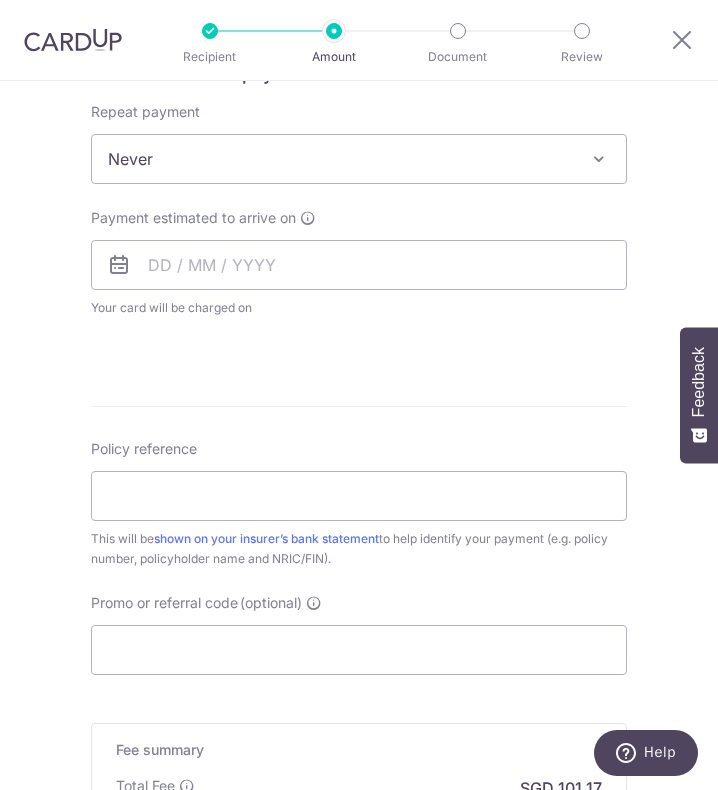 scroll, scrollTop: 759, scrollLeft: 0, axis: vertical 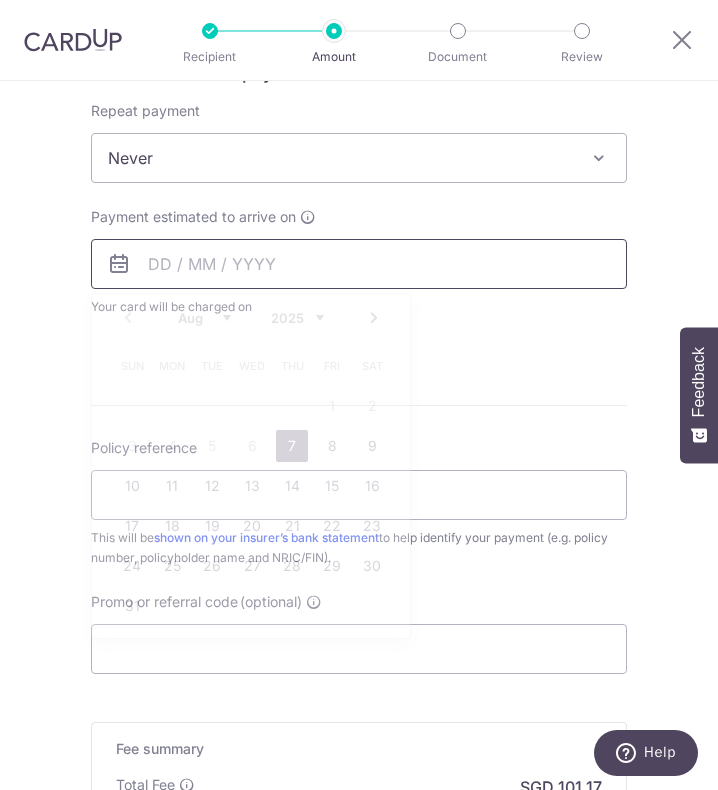 click at bounding box center [359, 264] 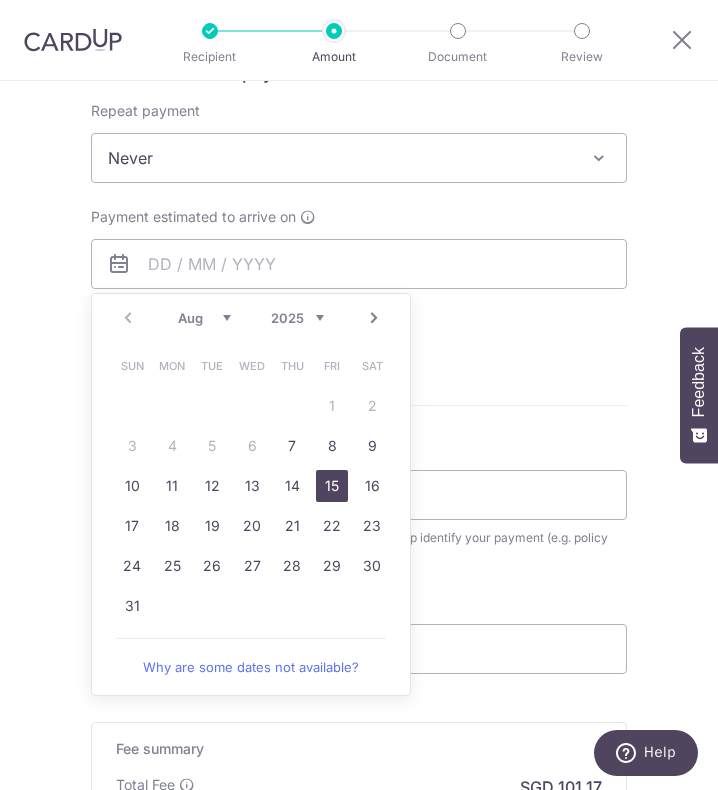 click on "15" at bounding box center [332, 486] 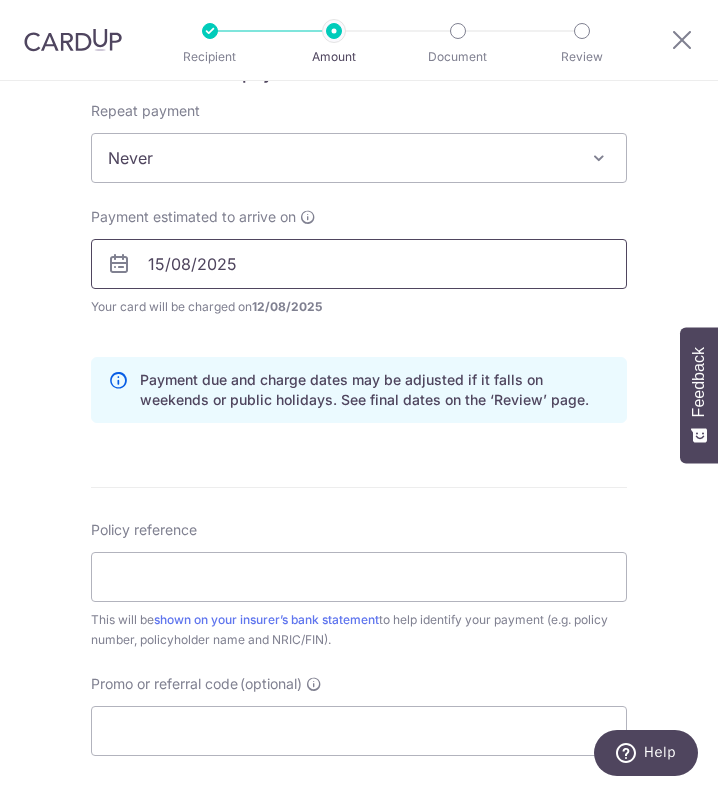 click on "15/08/2025" at bounding box center (359, 264) 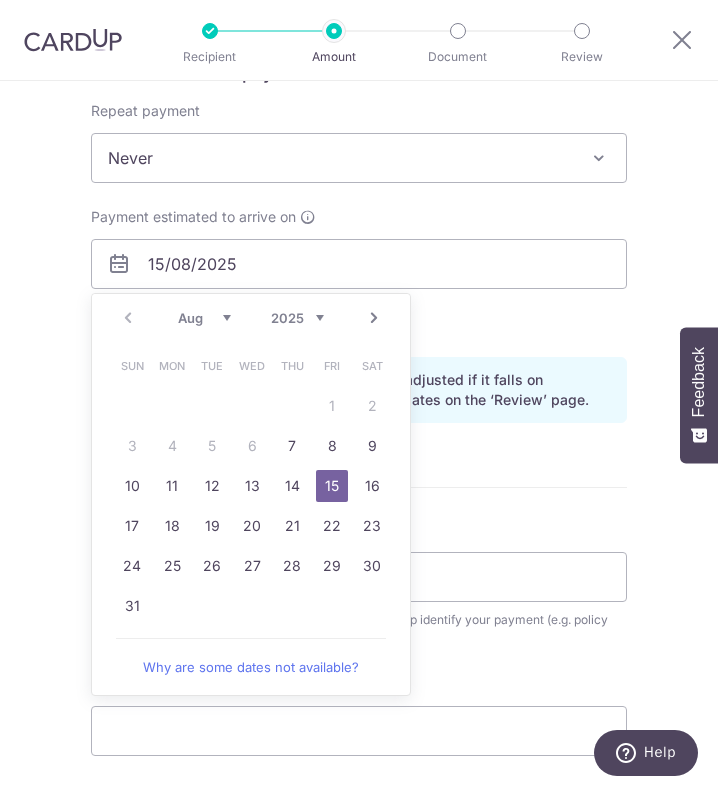 click on "15" at bounding box center (332, 486) 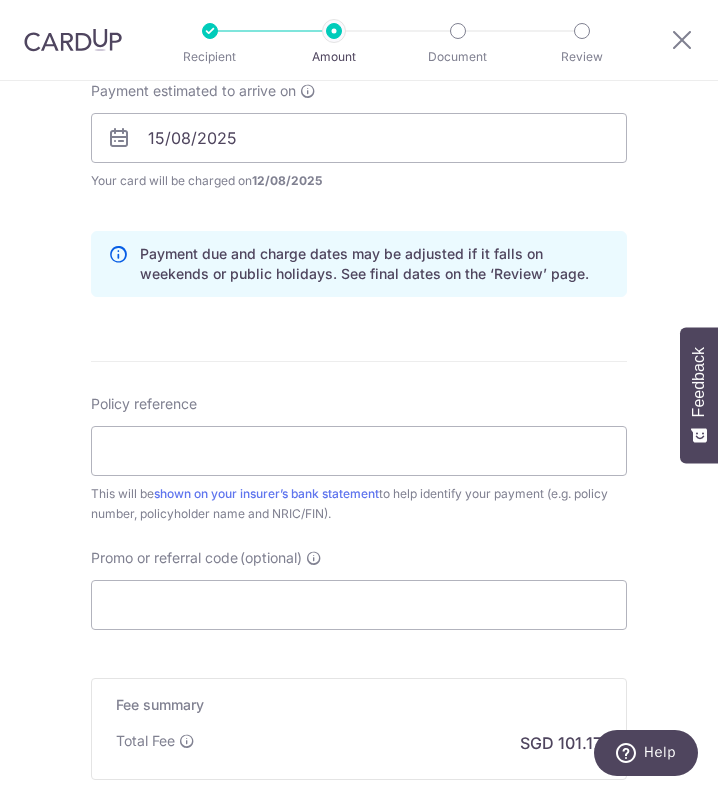 scroll, scrollTop: 886, scrollLeft: 0, axis: vertical 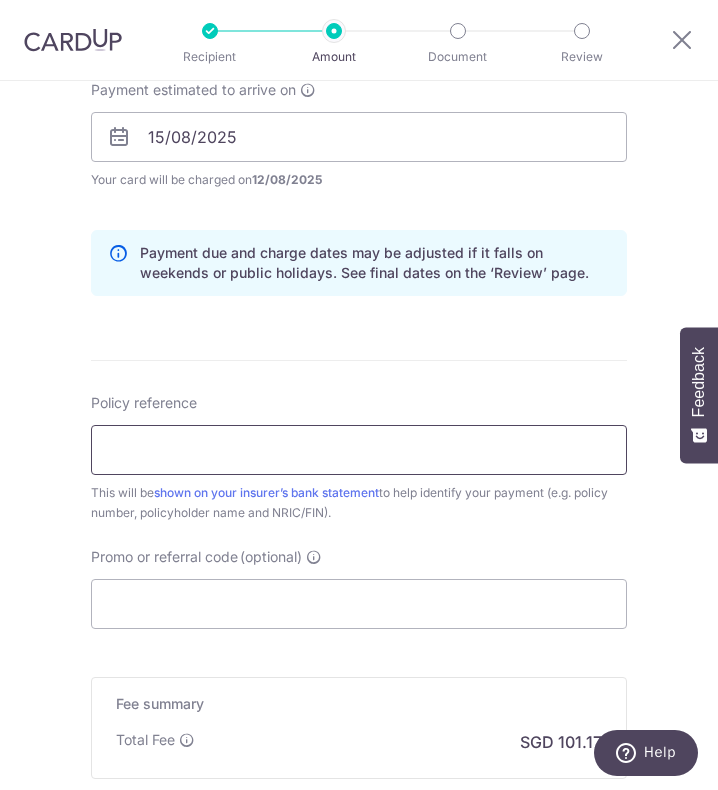 click on "Policy reference" at bounding box center [359, 450] 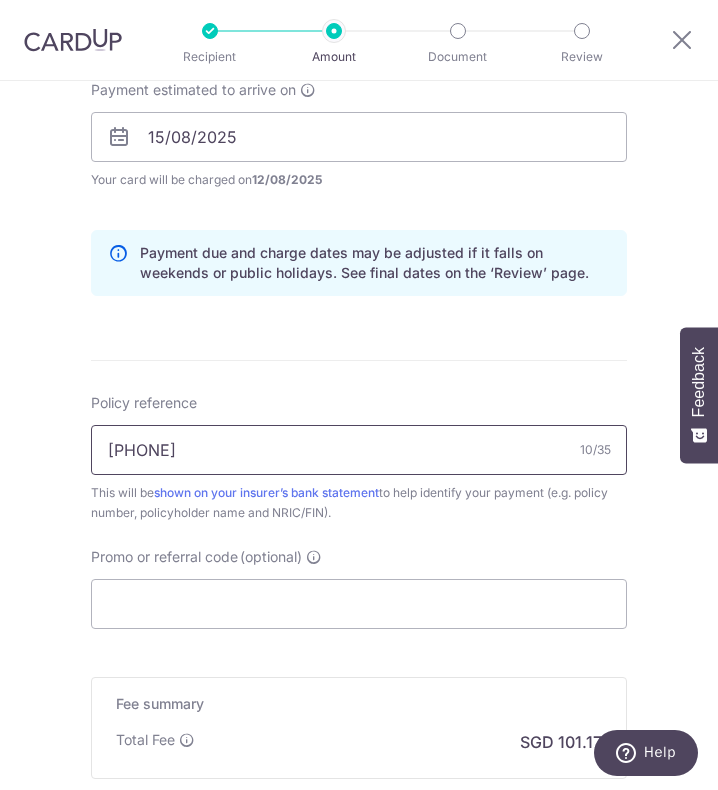 click on "0206629860" at bounding box center [359, 450] 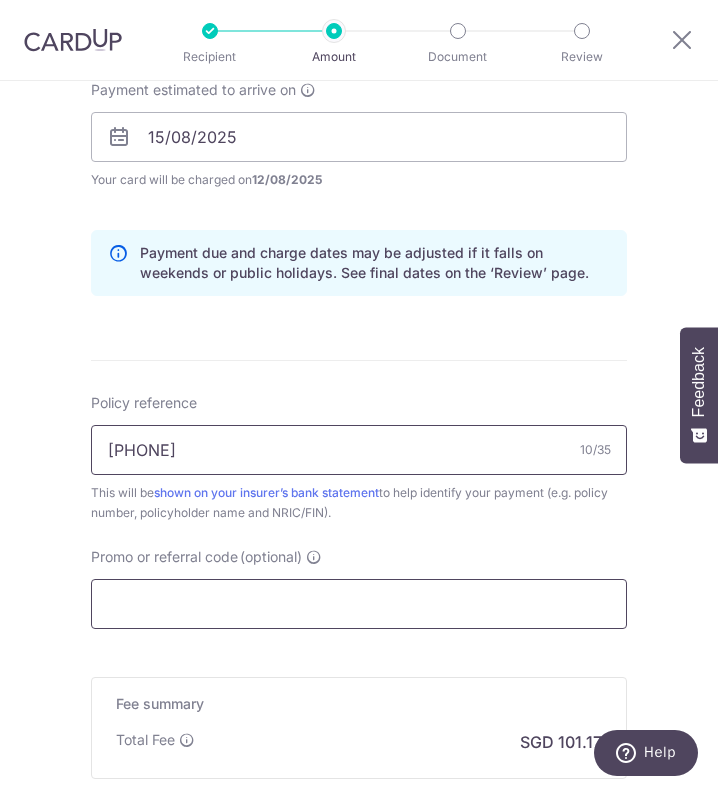 type on "0206629860" 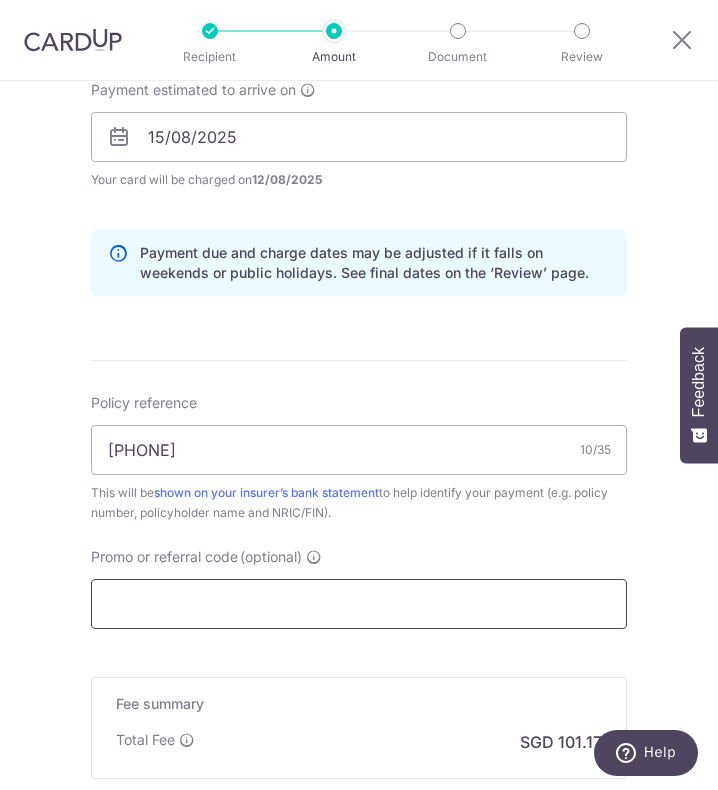 click on "Promo or referral code
(optional)" at bounding box center (359, 604) 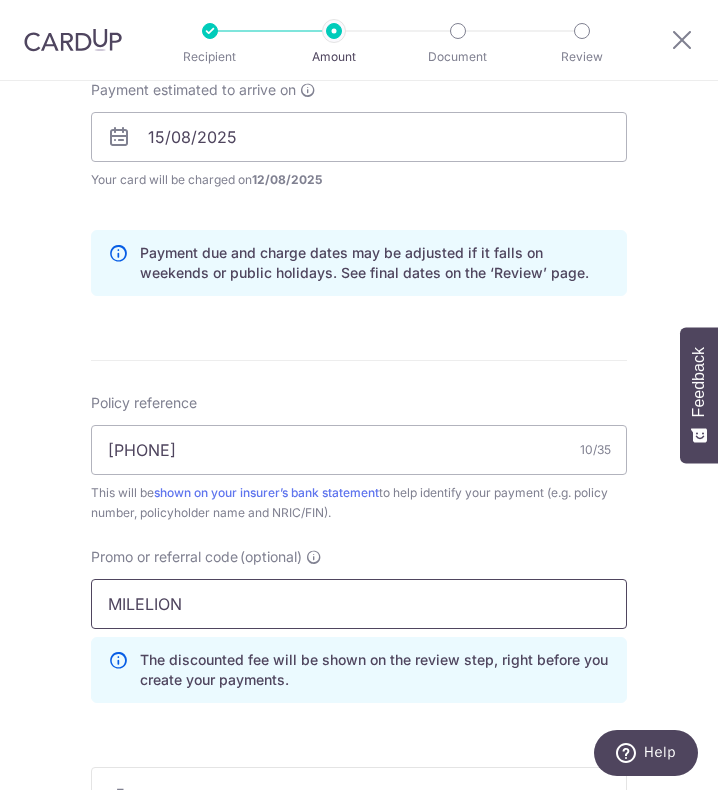scroll, scrollTop: 1111, scrollLeft: 0, axis: vertical 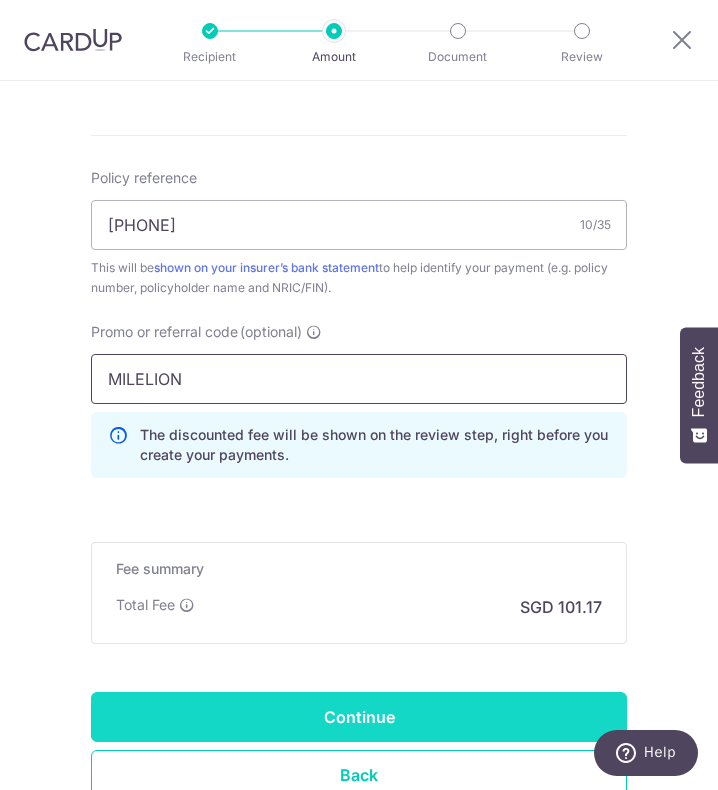 type on "MILELION" 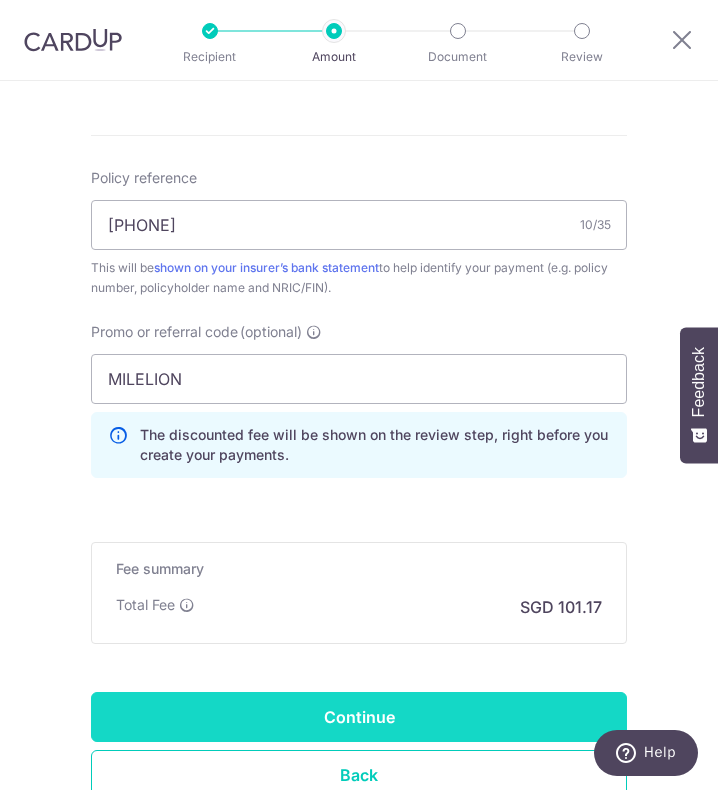 click on "Continue" at bounding box center (359, 717) 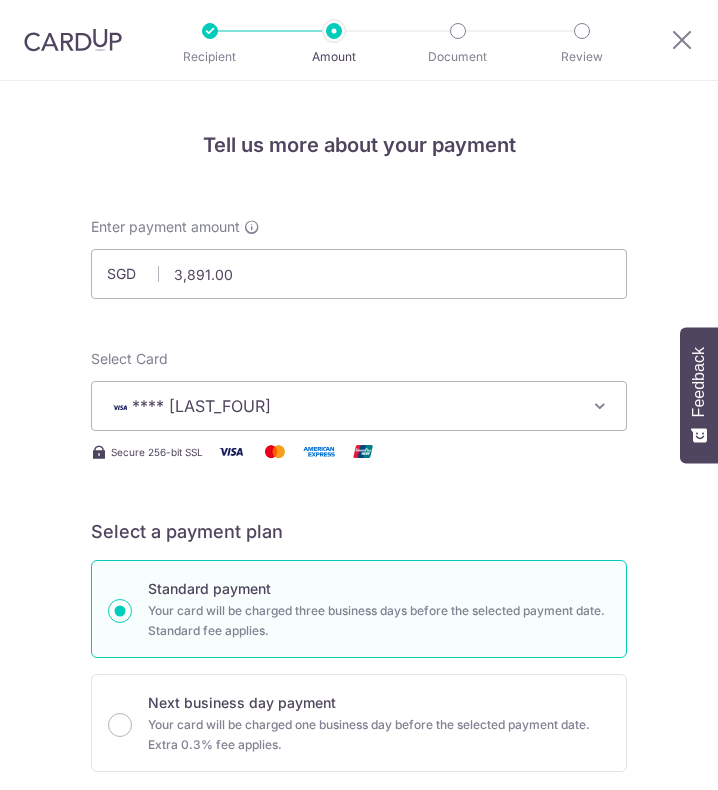 scroll, scrollTop: 0, scrollLeft: 0, axis: both 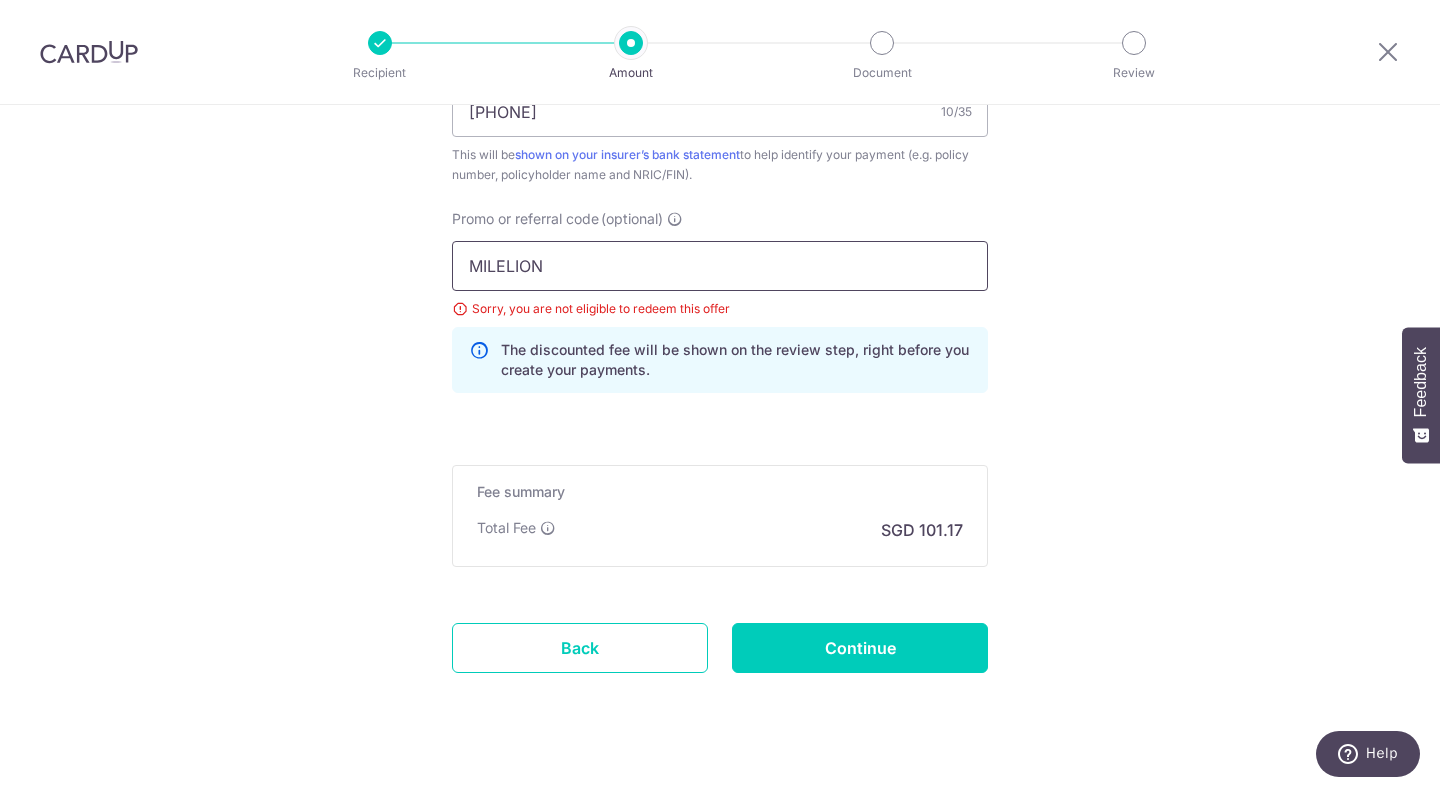 click on "MILELION" at bounding box center [720, 266] 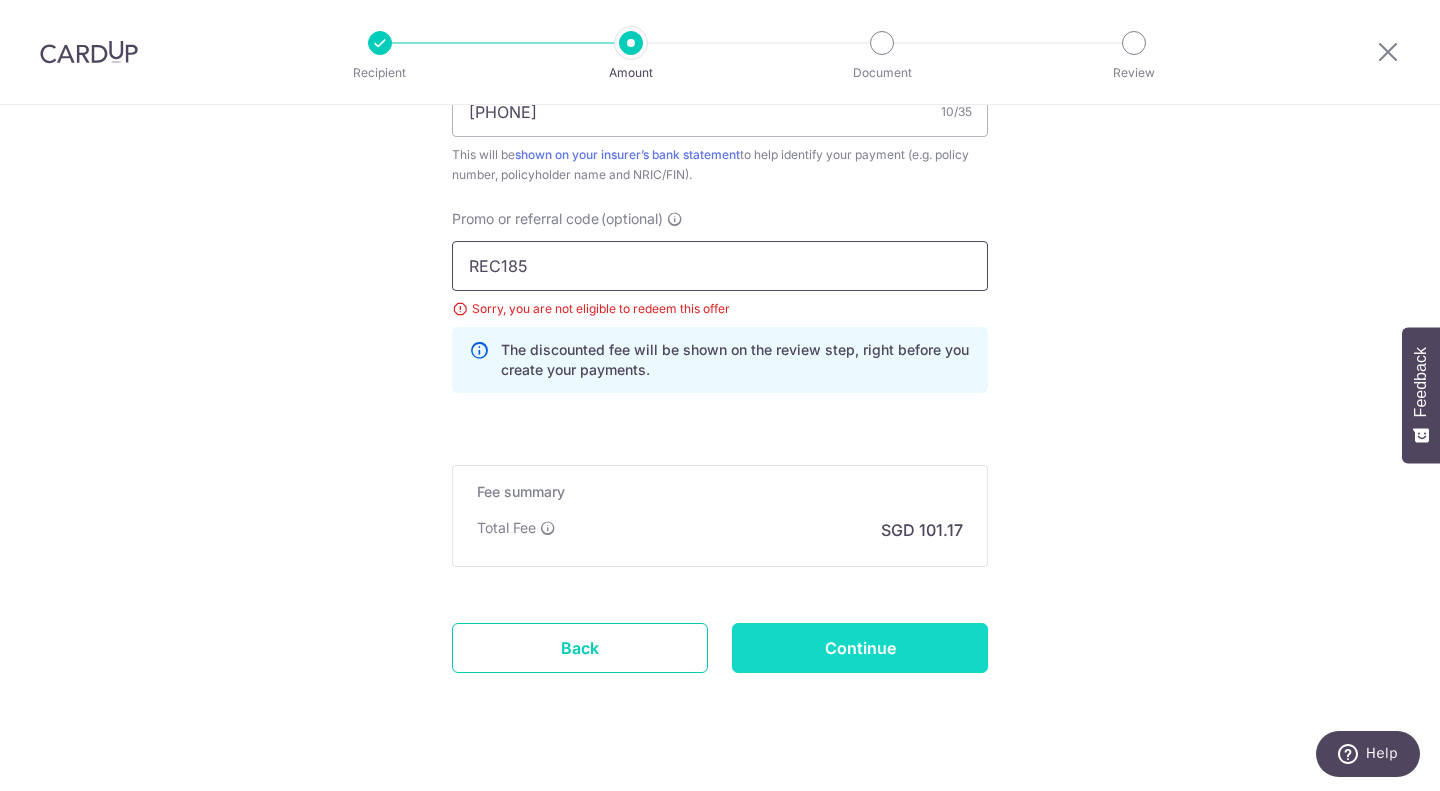 type on "REC185" 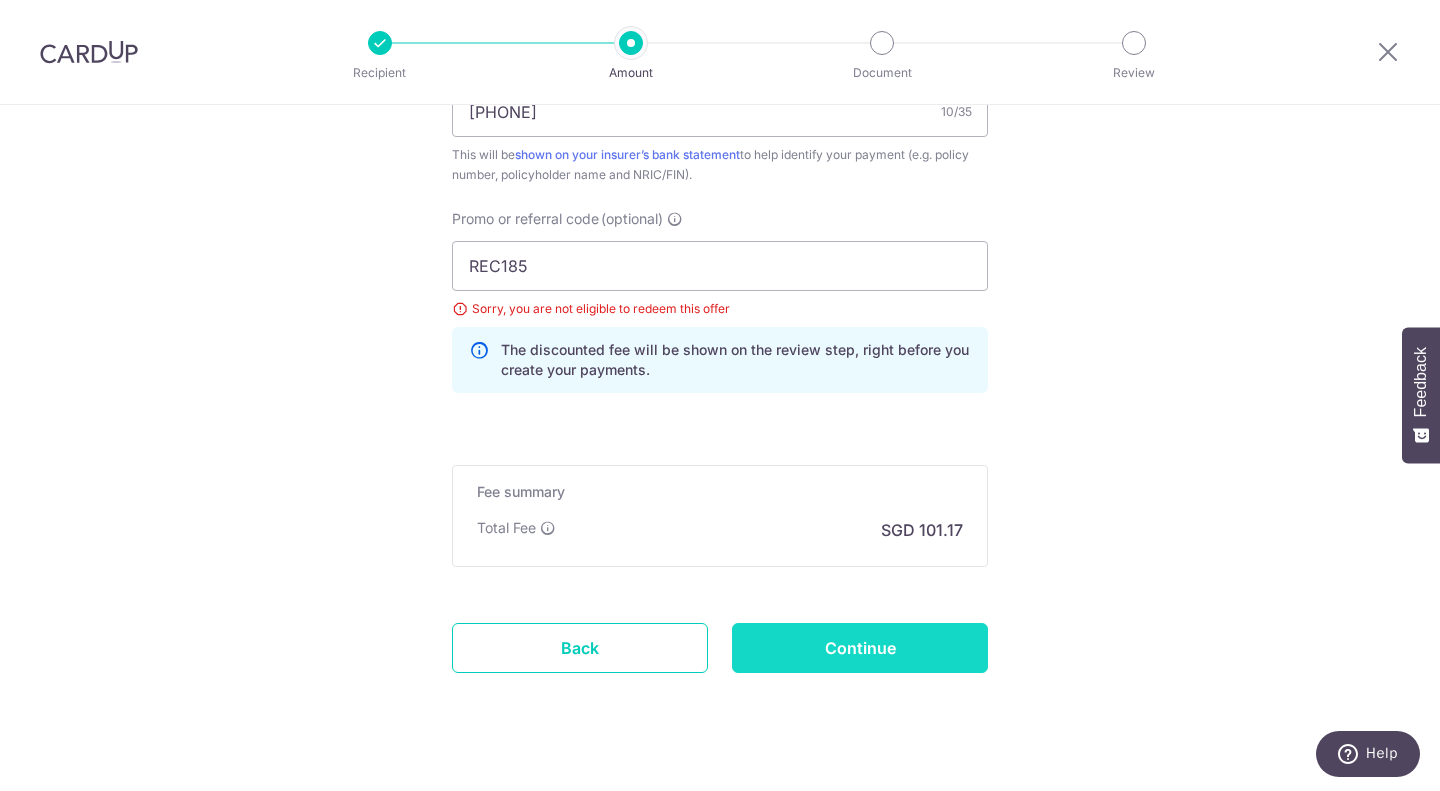 click on "Continue" at bounding box center (860, 648) 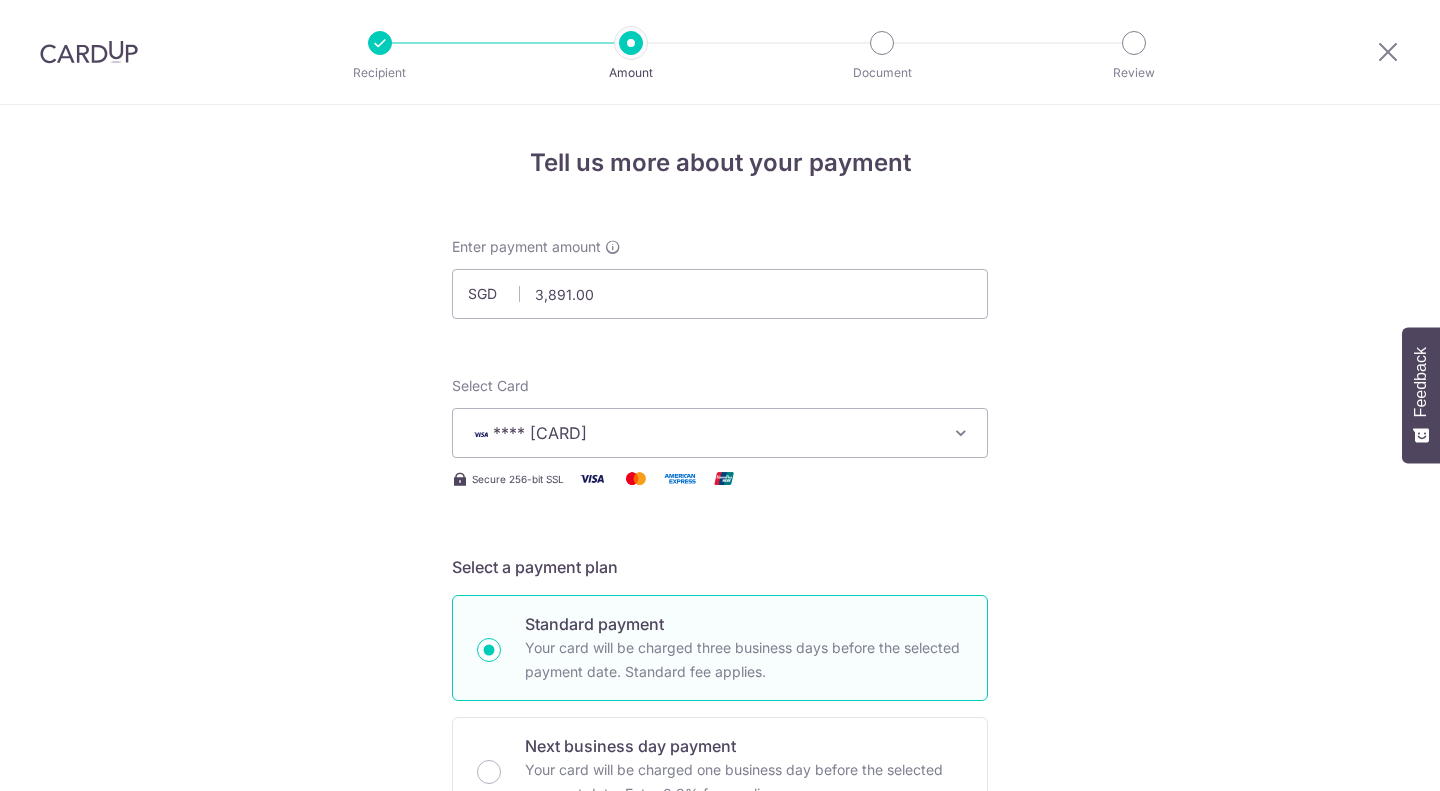 scroll, scrollTop: 0, scrollLeft: 0, axis: both 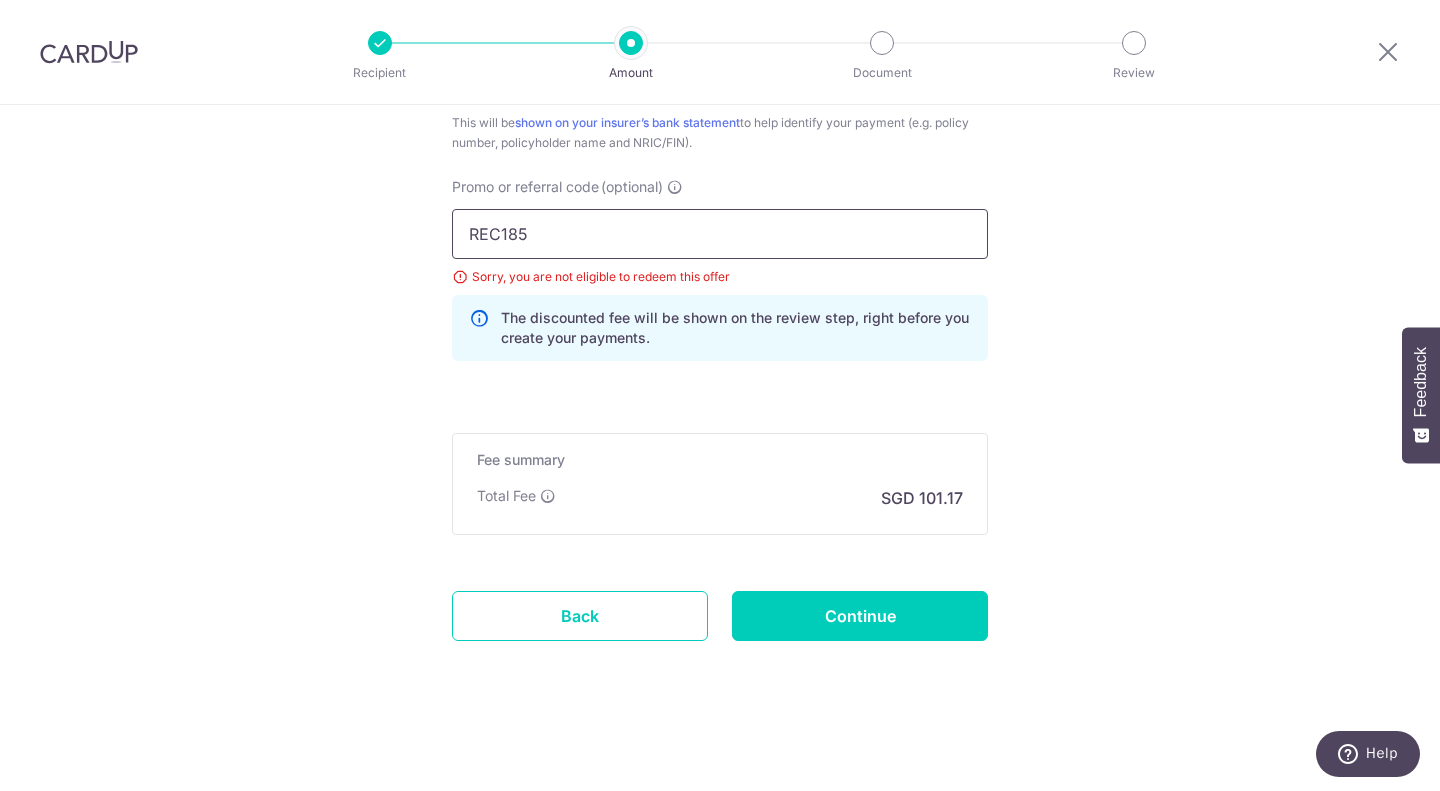 click on "REC185" at bounding box center (720, 234) 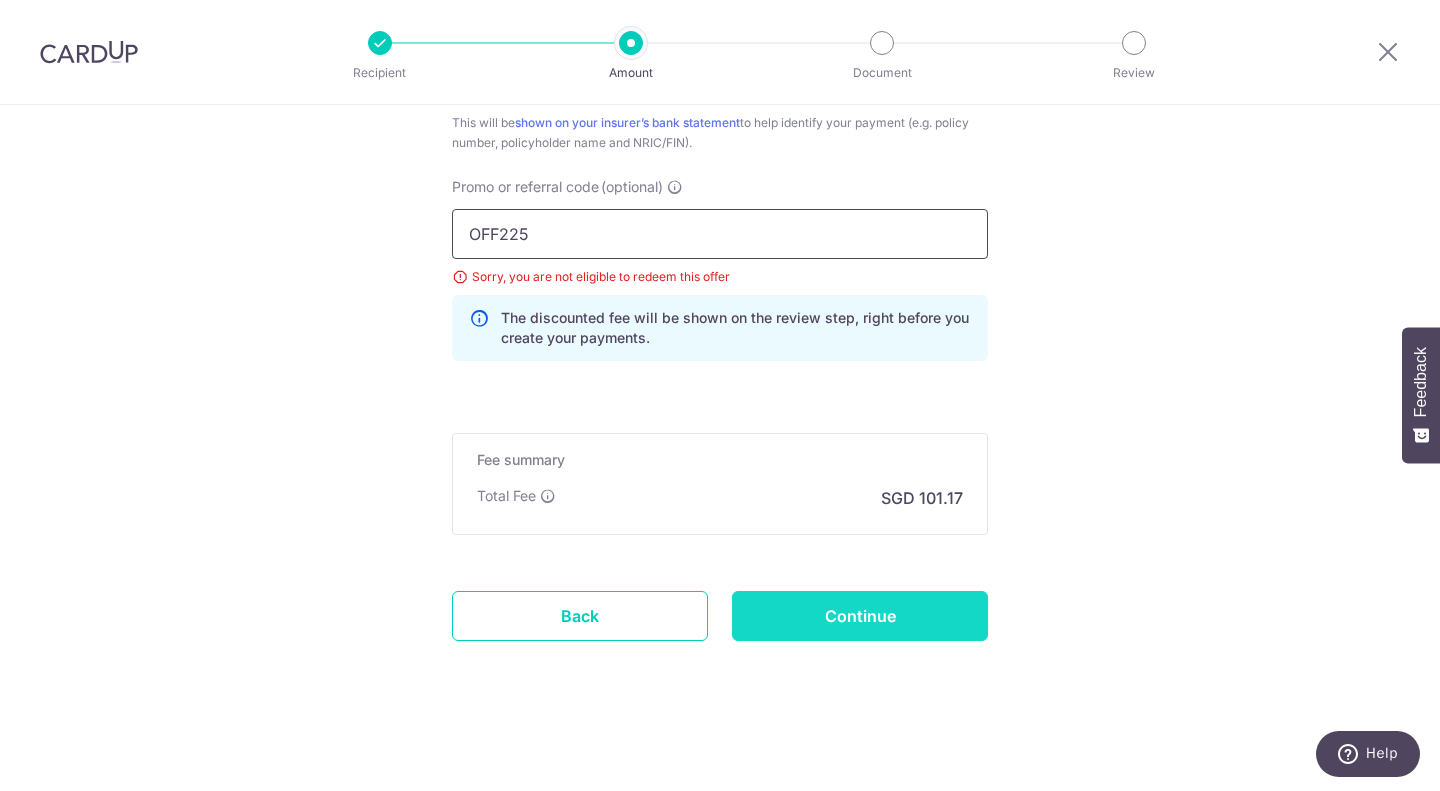 type on "OFF225" 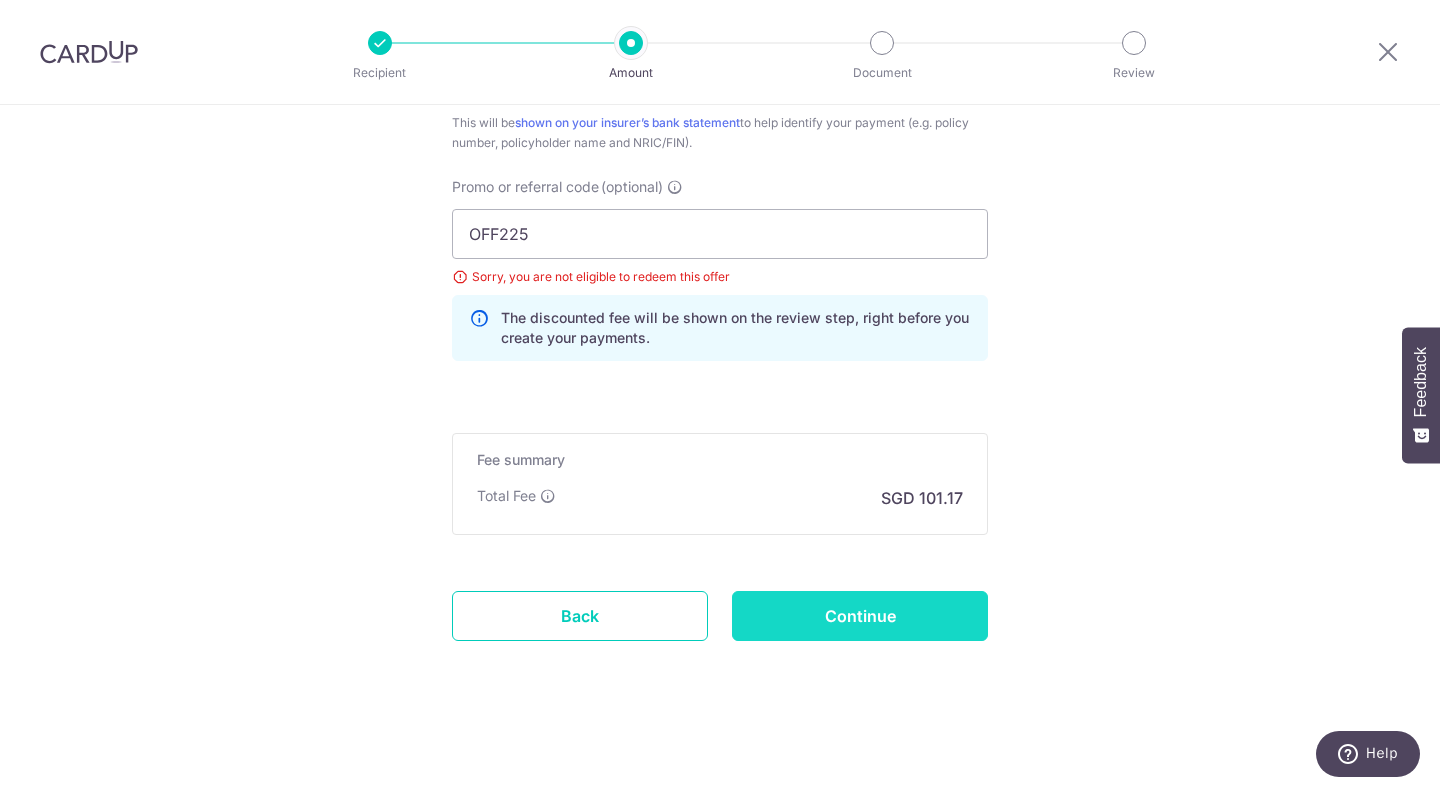 click on "Continue" at bounding box center (860, 616) 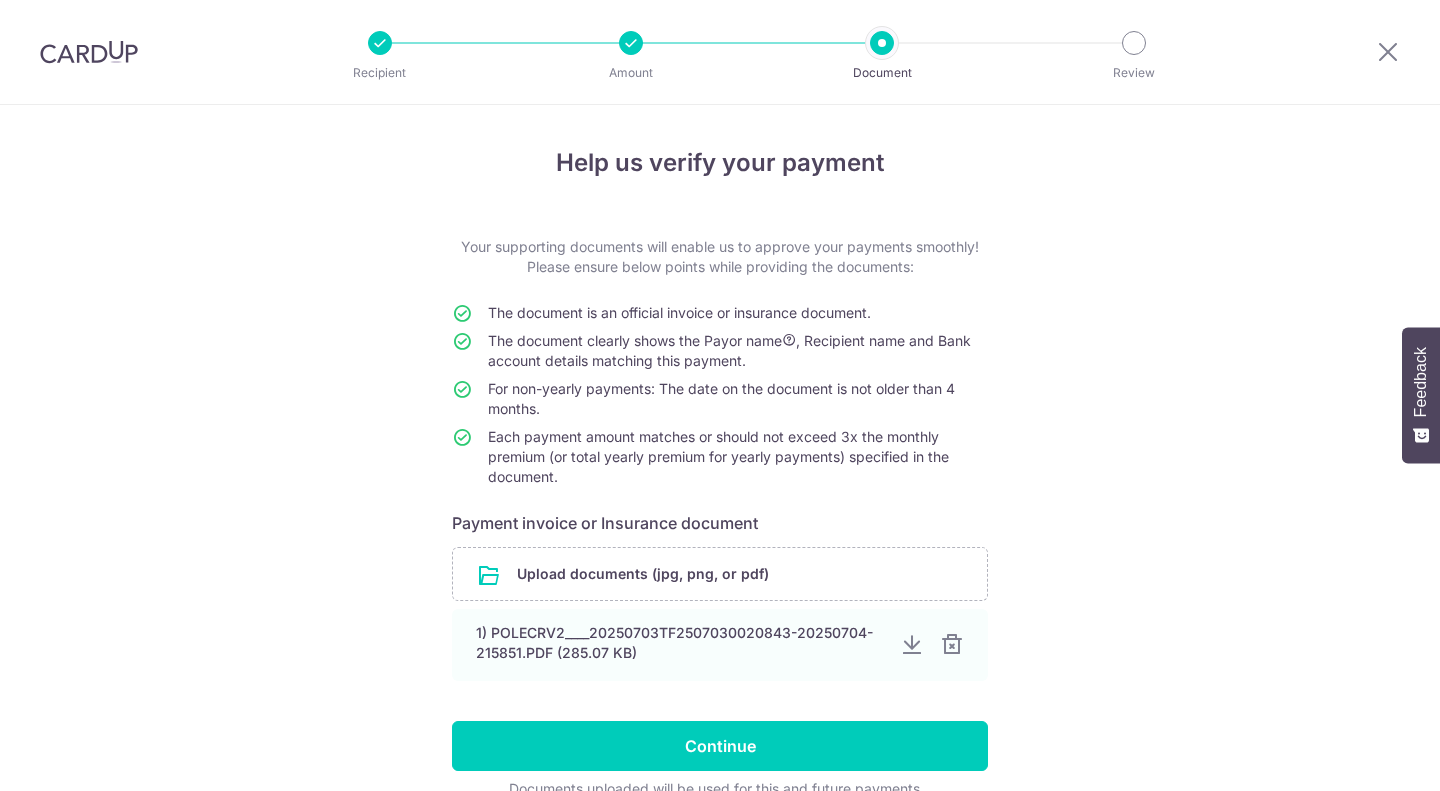 scroll, scrollTop: 0, scrollLeft: 0, axis: both 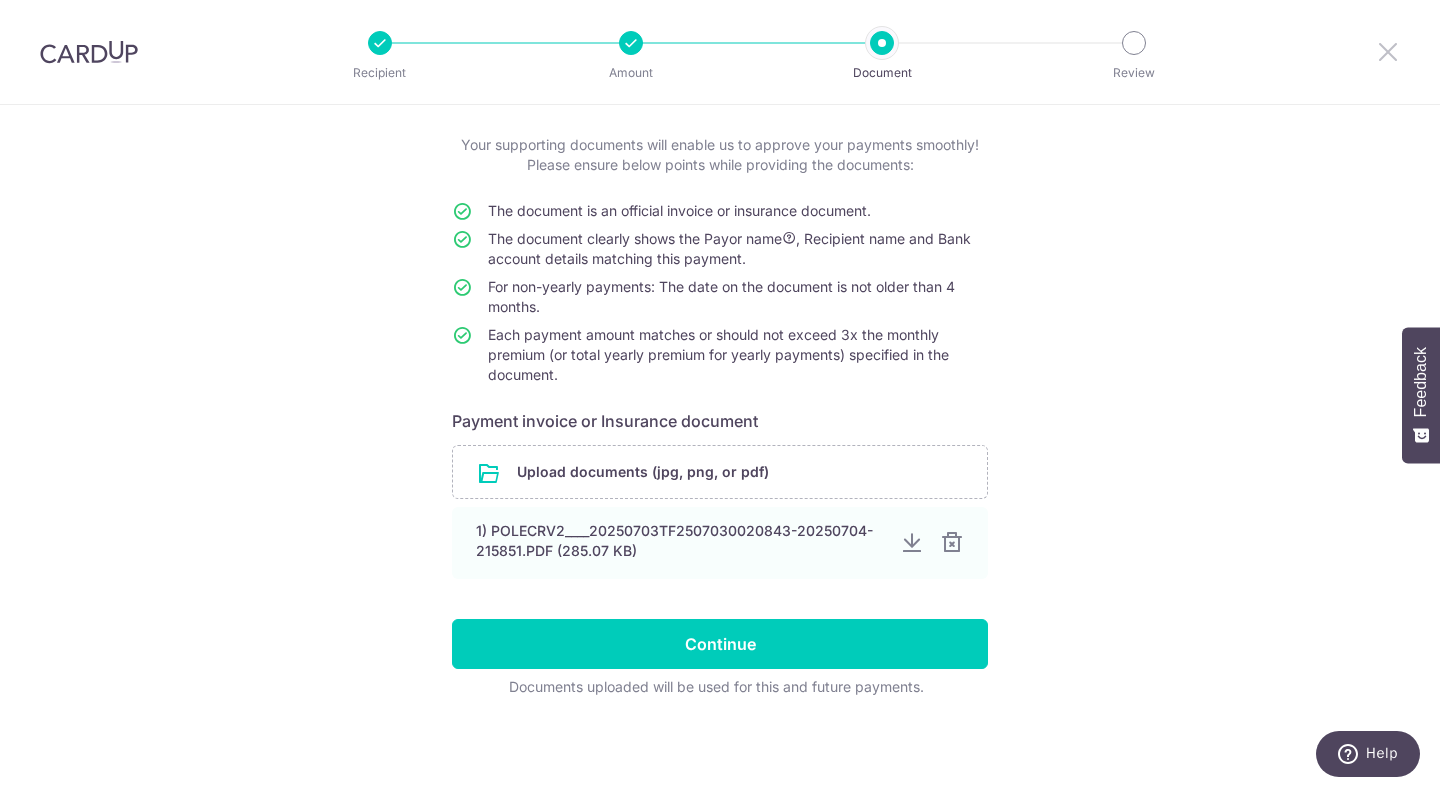click at bounding box center (1388, 51) 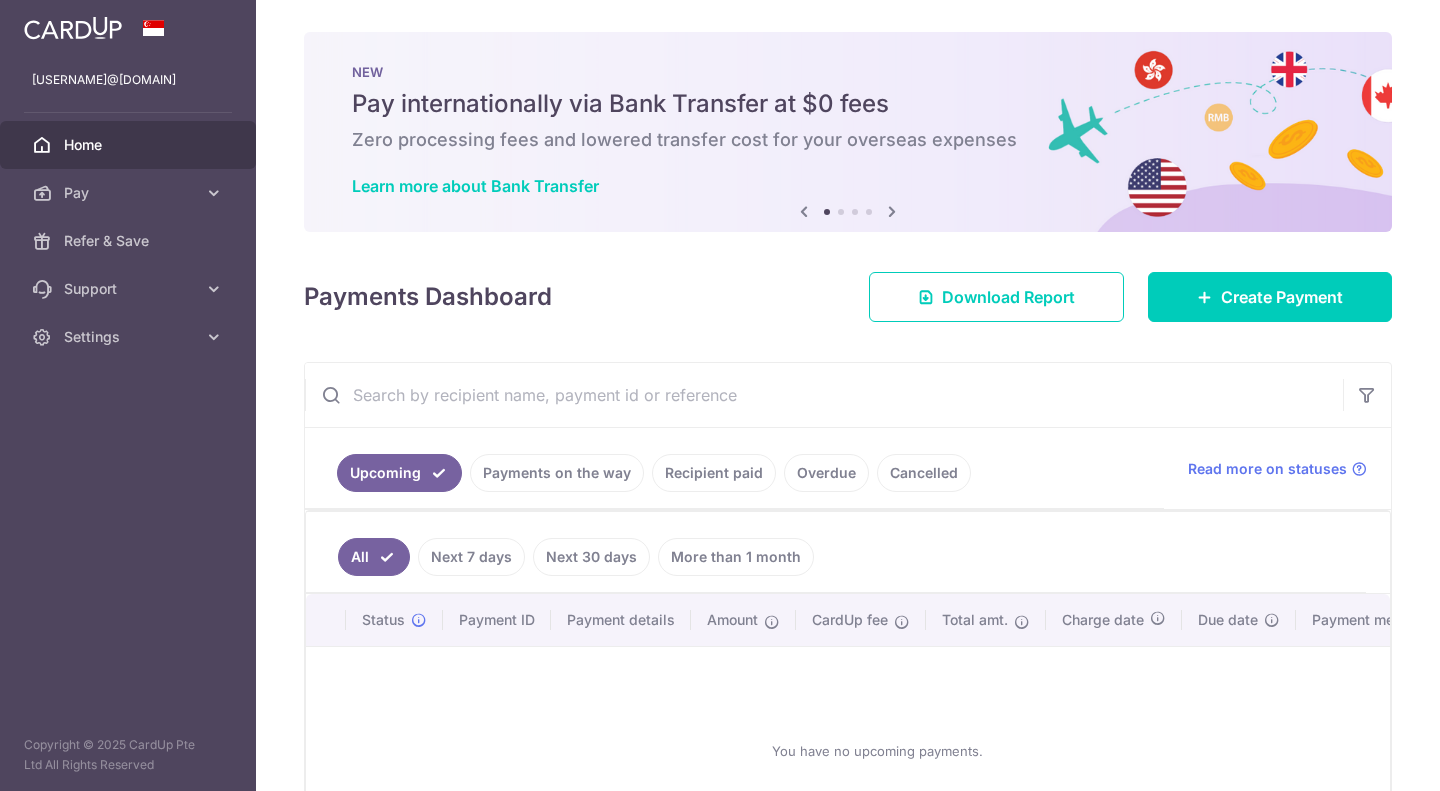 scroll, scrollTop: 0, scrollLeft: 0, axis: both 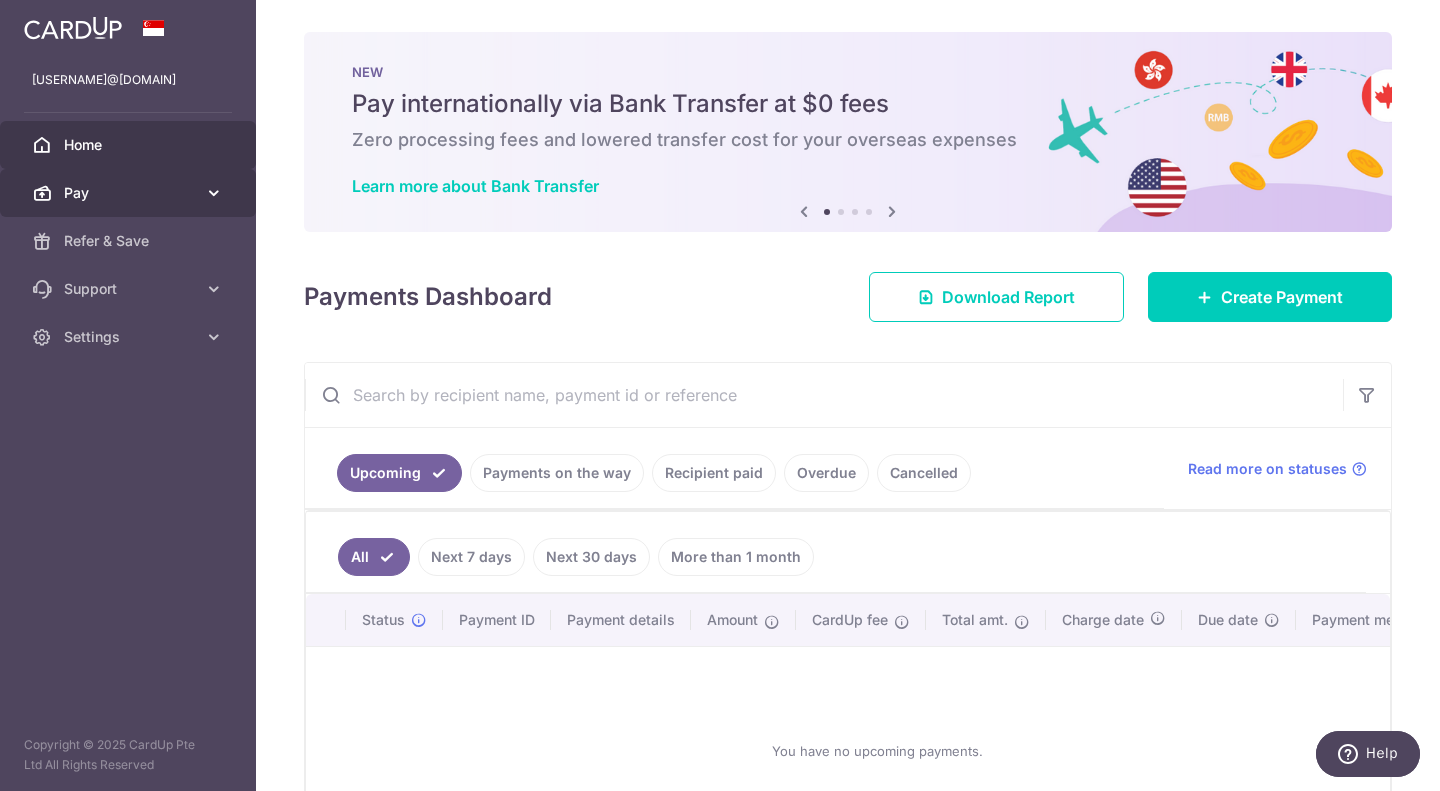 click on "Pay" at bounding box center (130, 193) 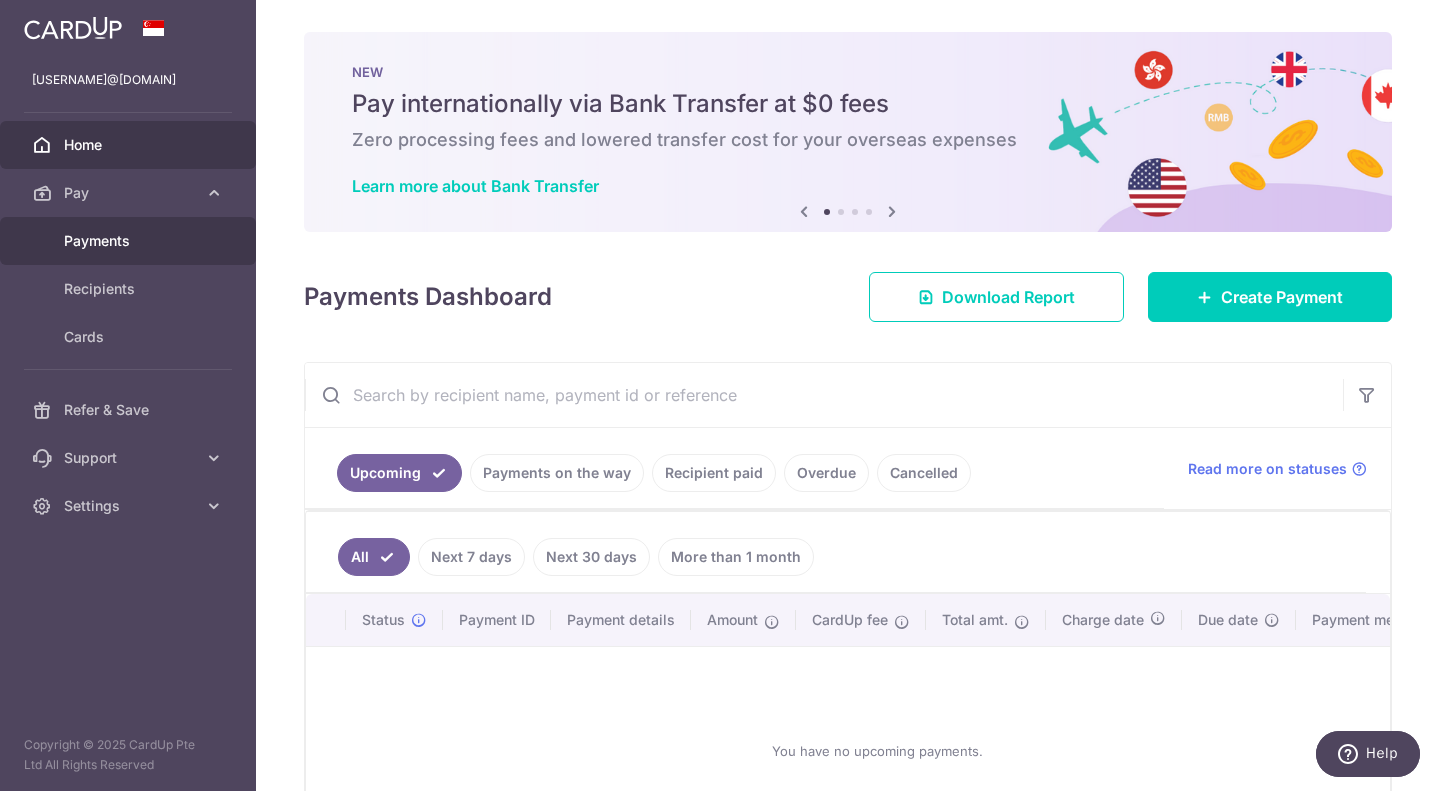 click on "Payments" at bounding box center [128, 241] 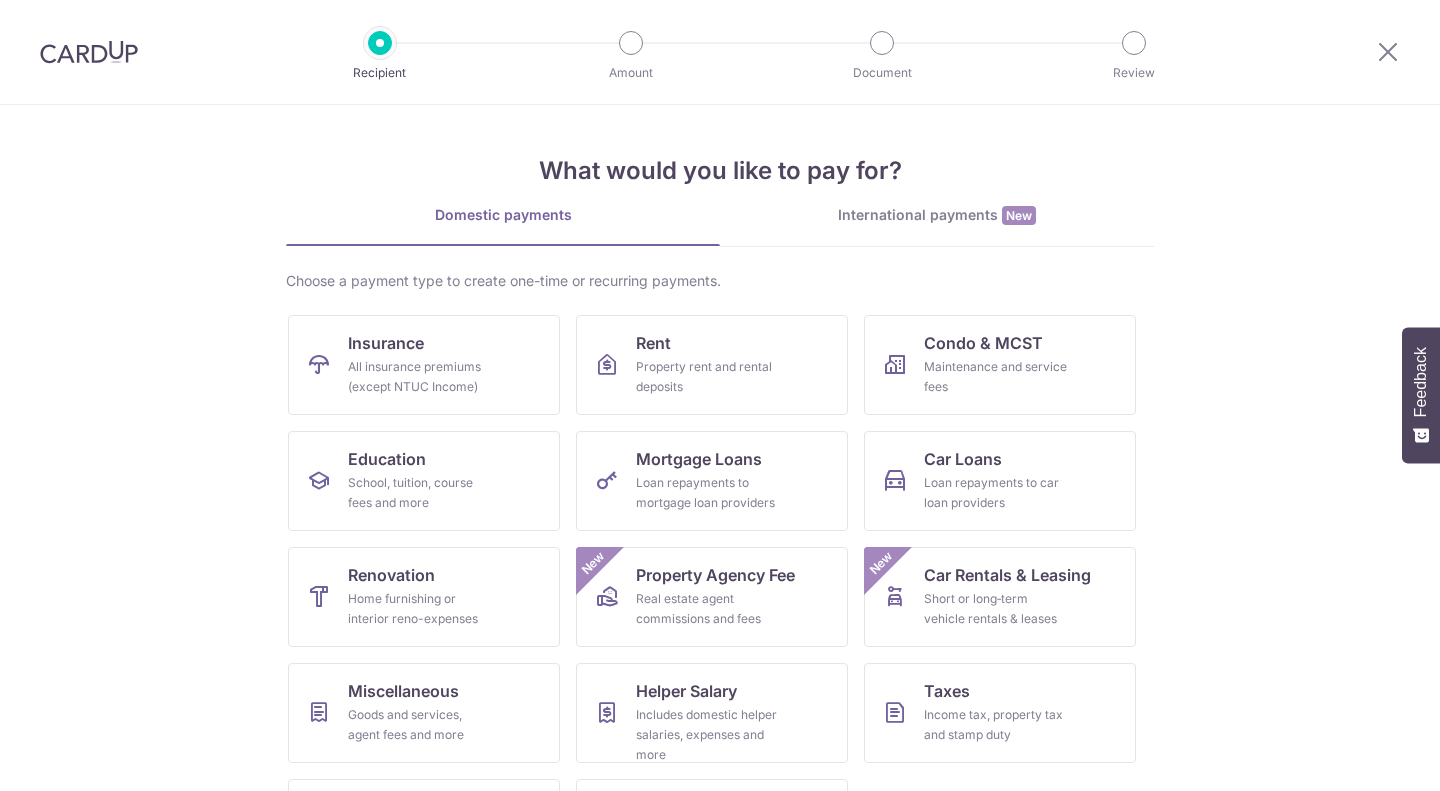 scroll, scrollTop: 0, scrollLeft: 0, axis: both 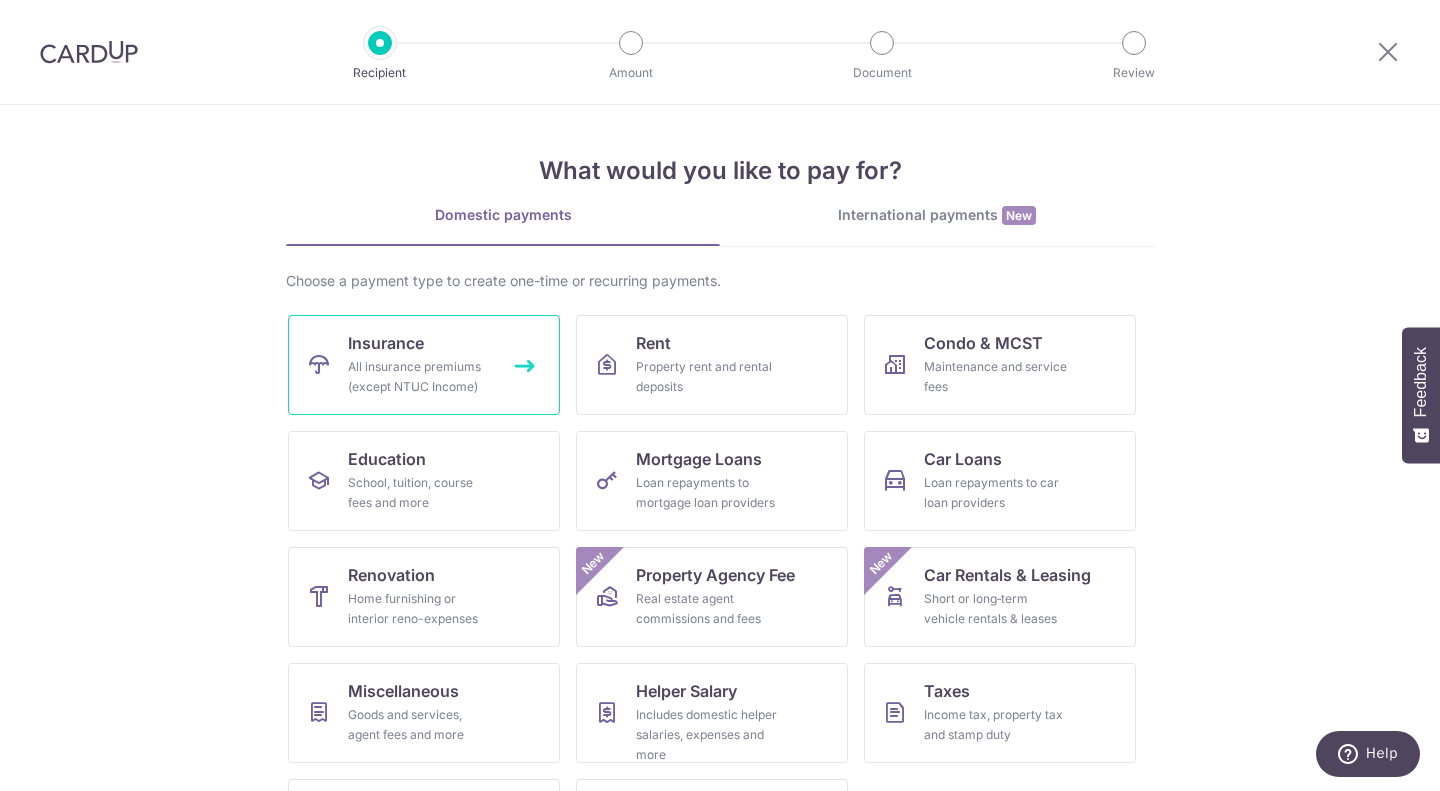 click on "Insurance" at bounding box center (386, 343) 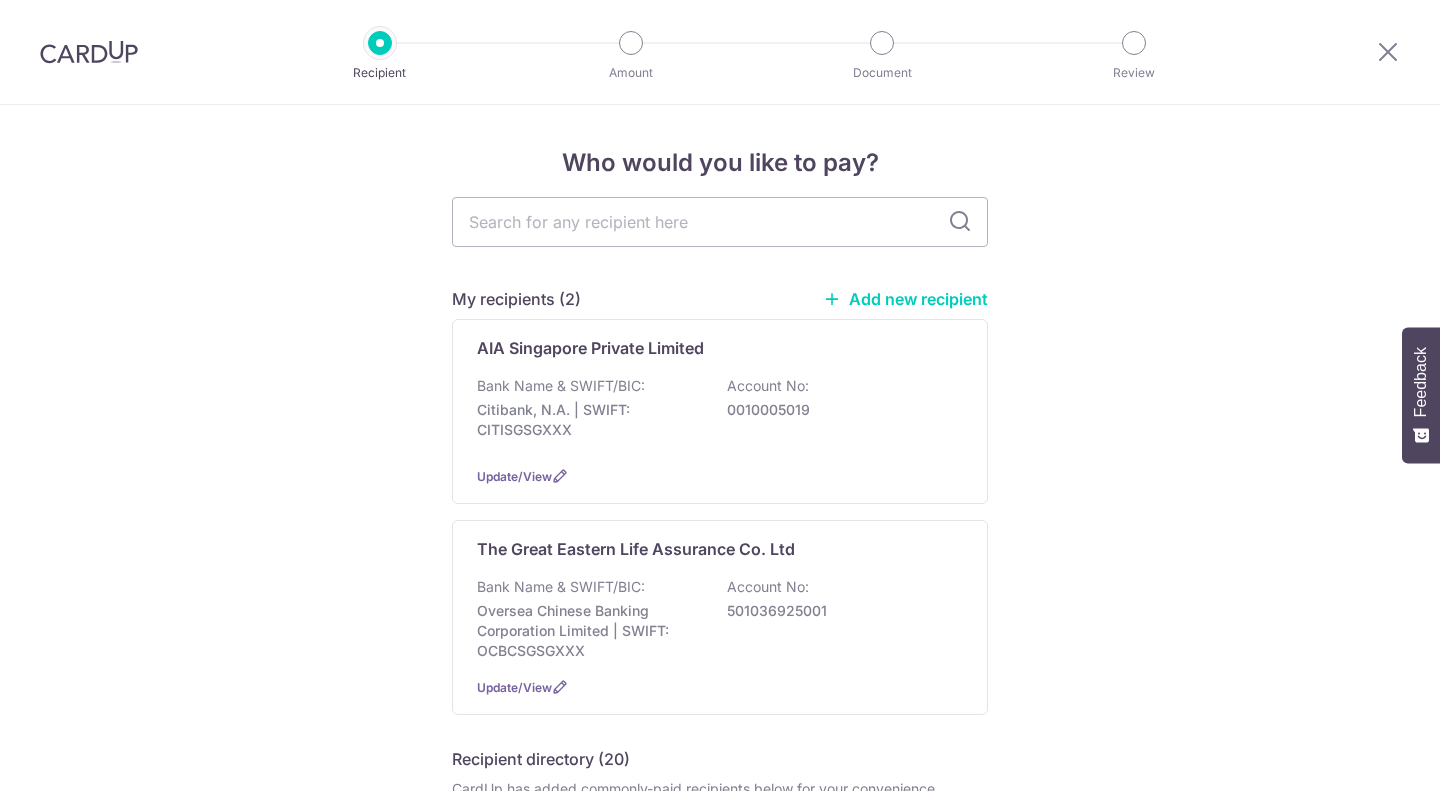 scroll, scrollTop: 0, scrollLeft: 0, axis: both 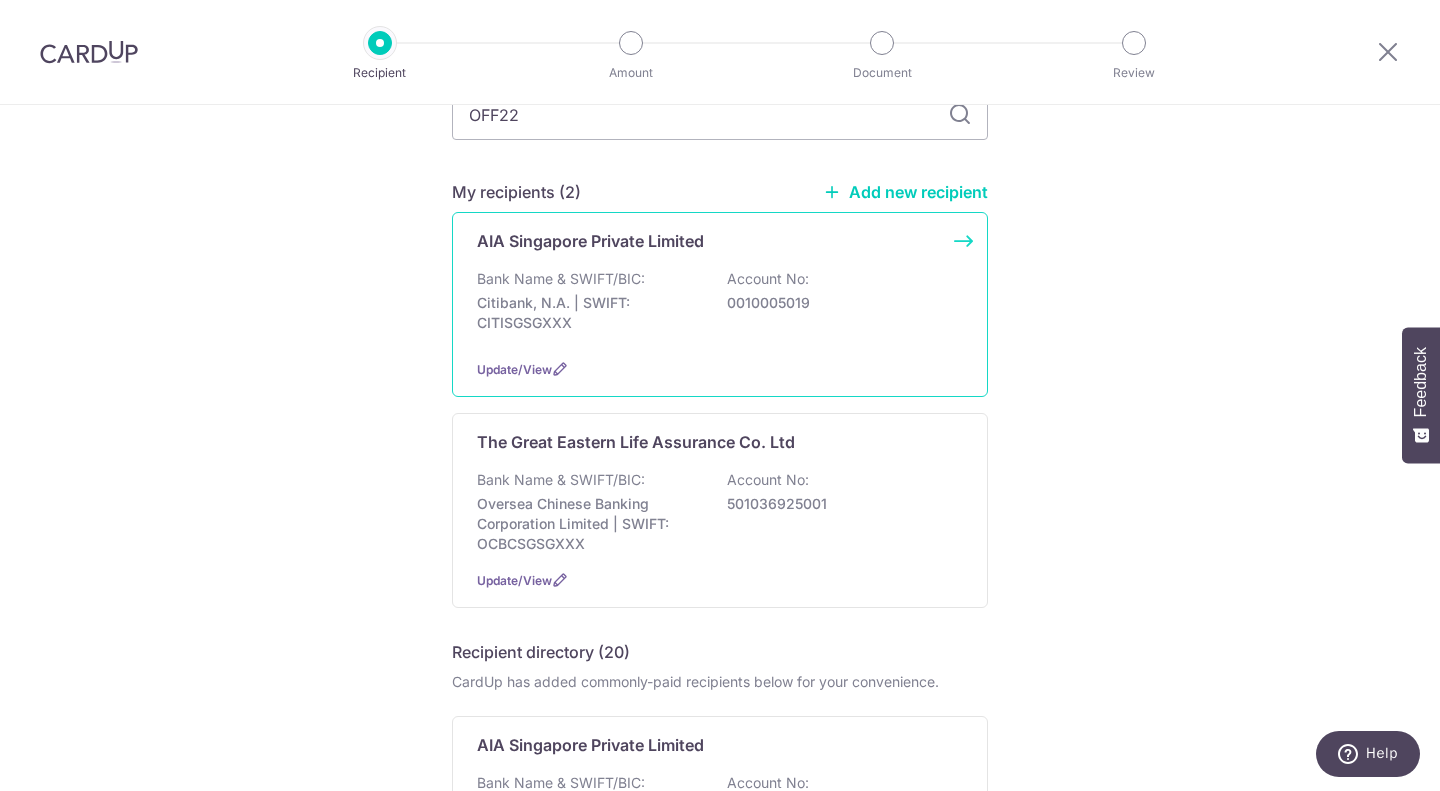 type on "OFF22" 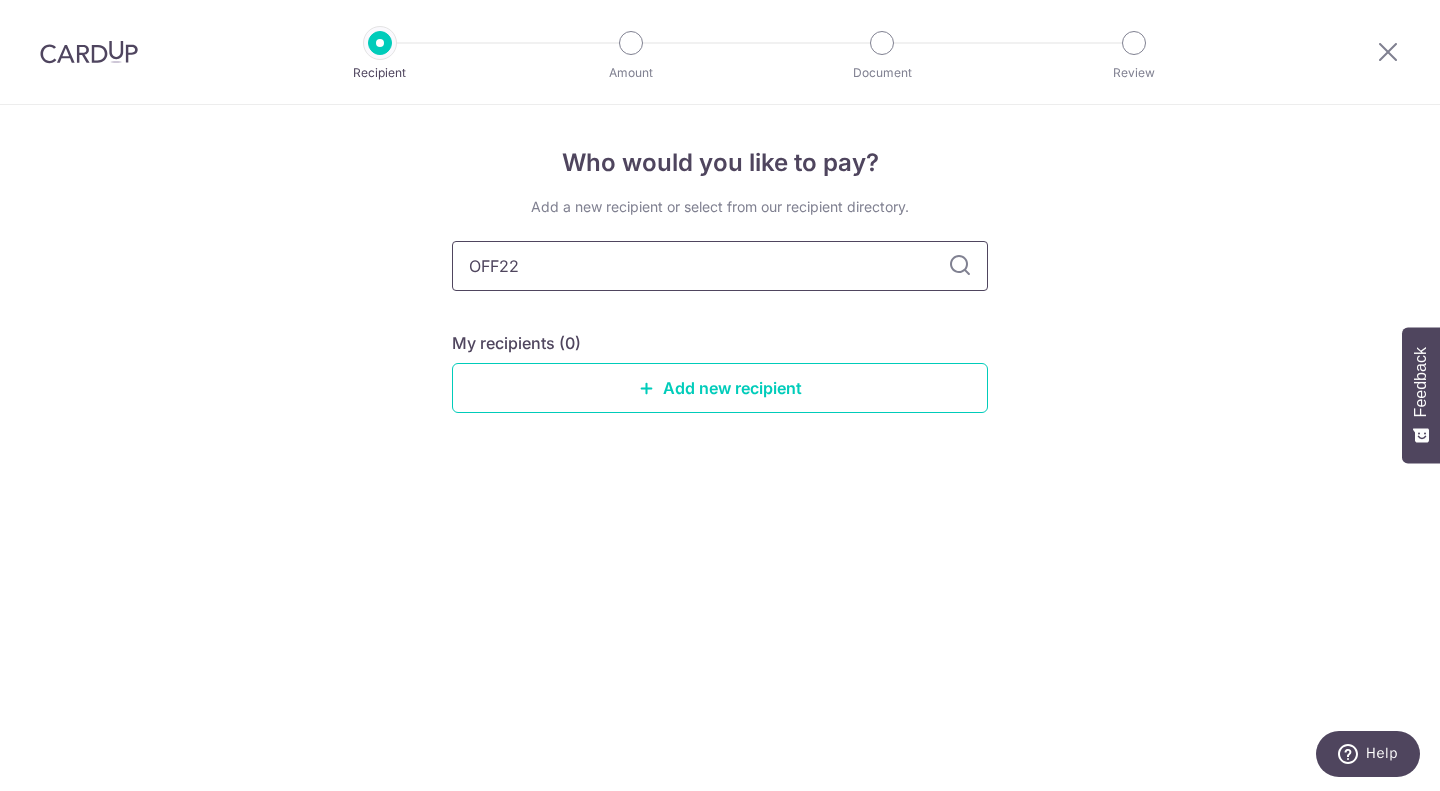 click on "OFF22" at bounding box center (720, 266) 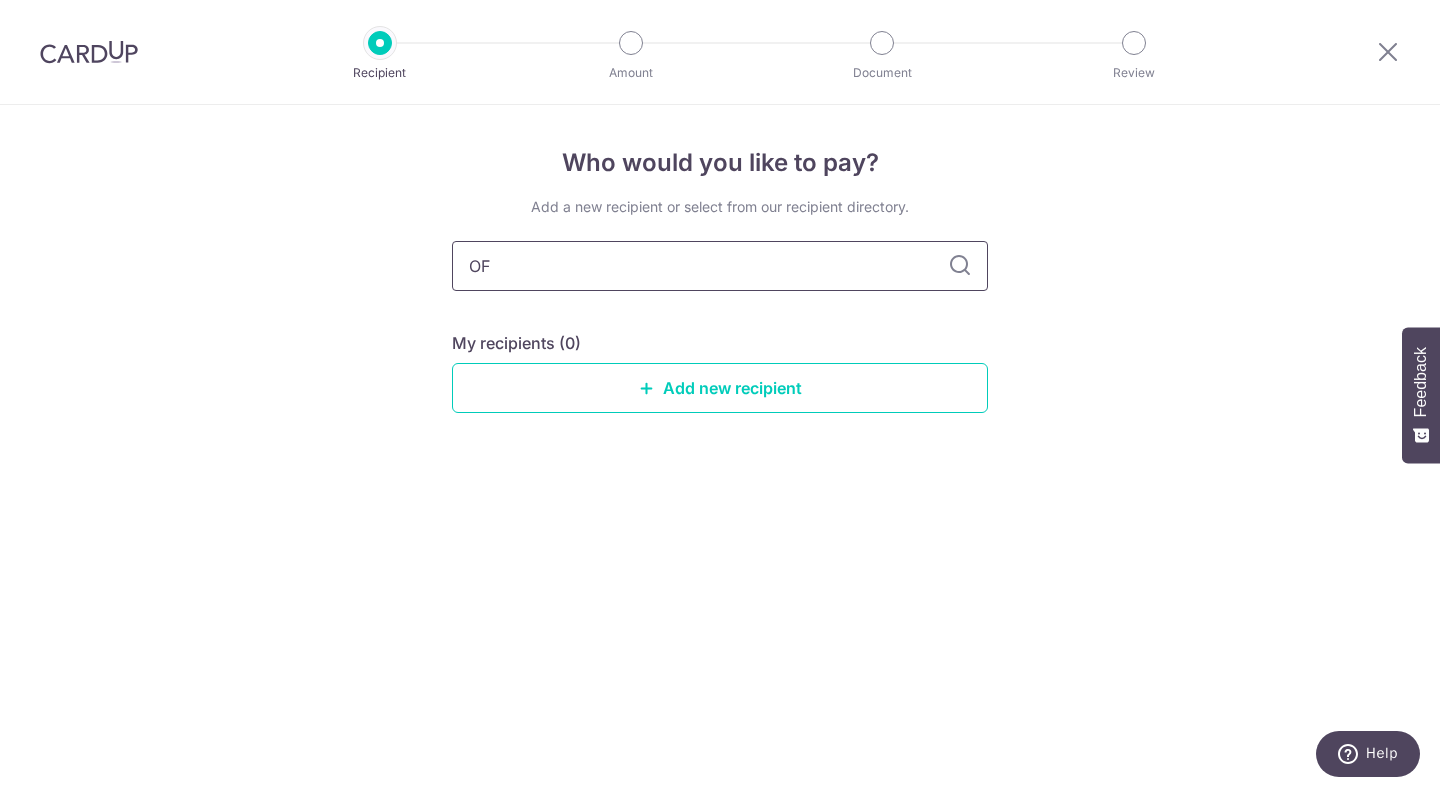 type on "O" 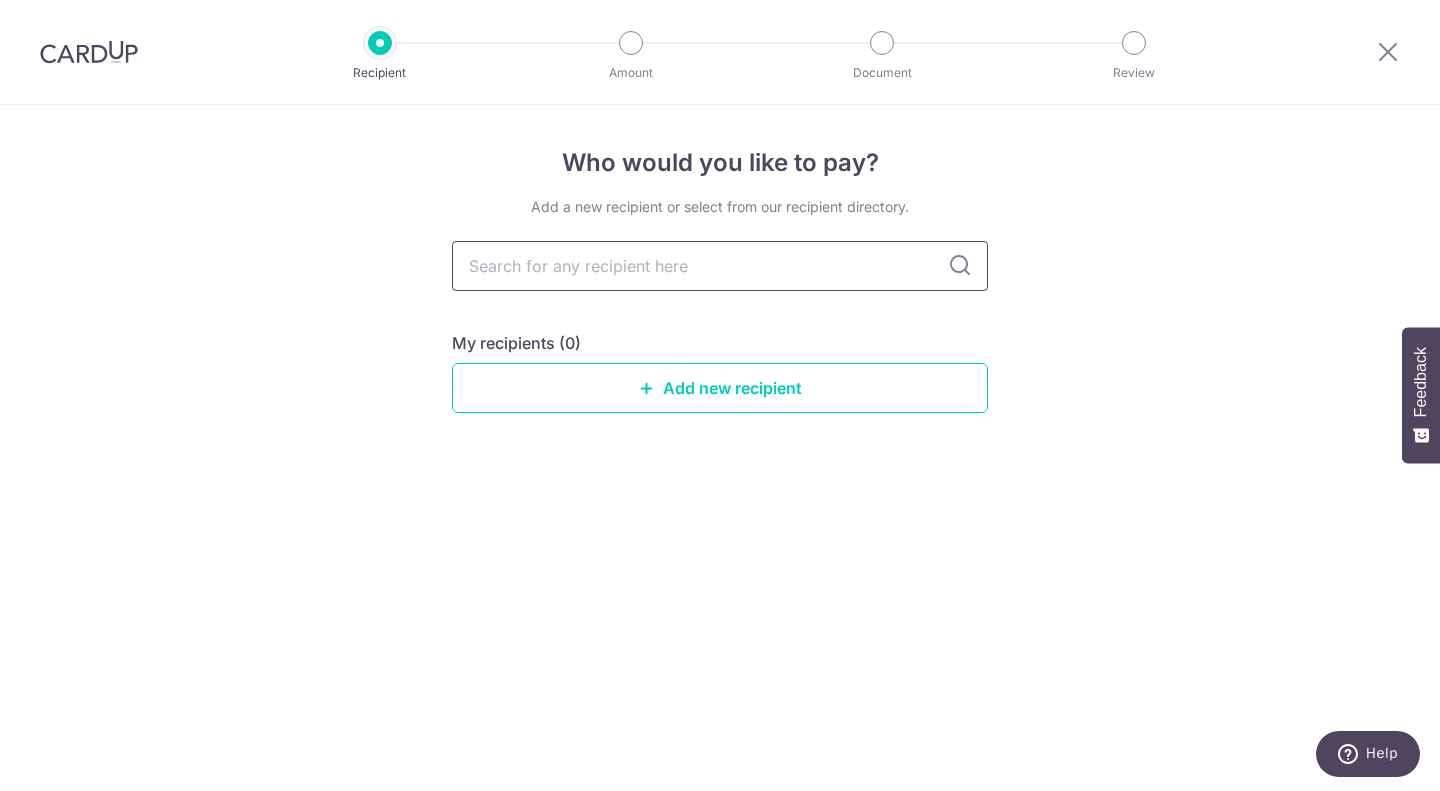 type on "g" 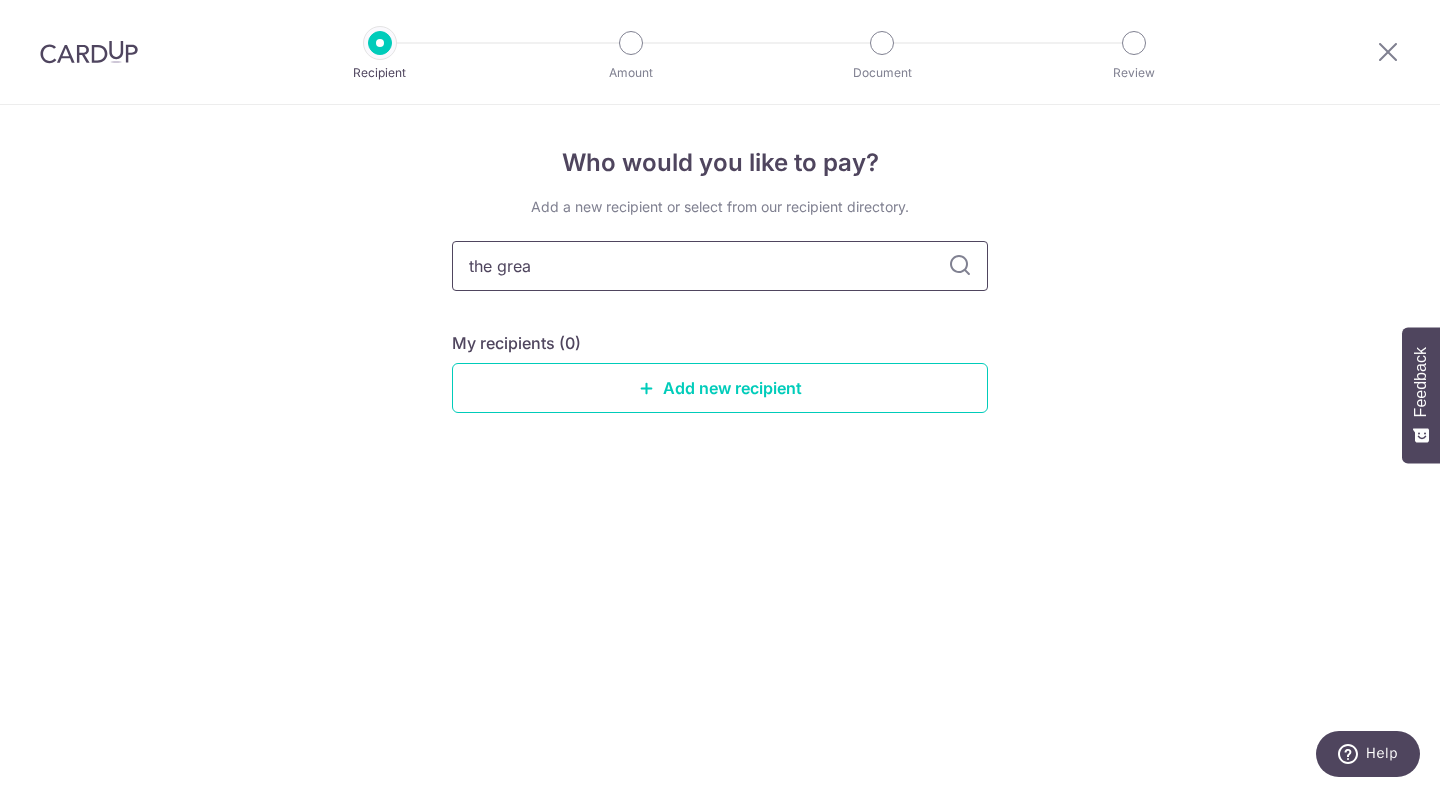 type on "the great" 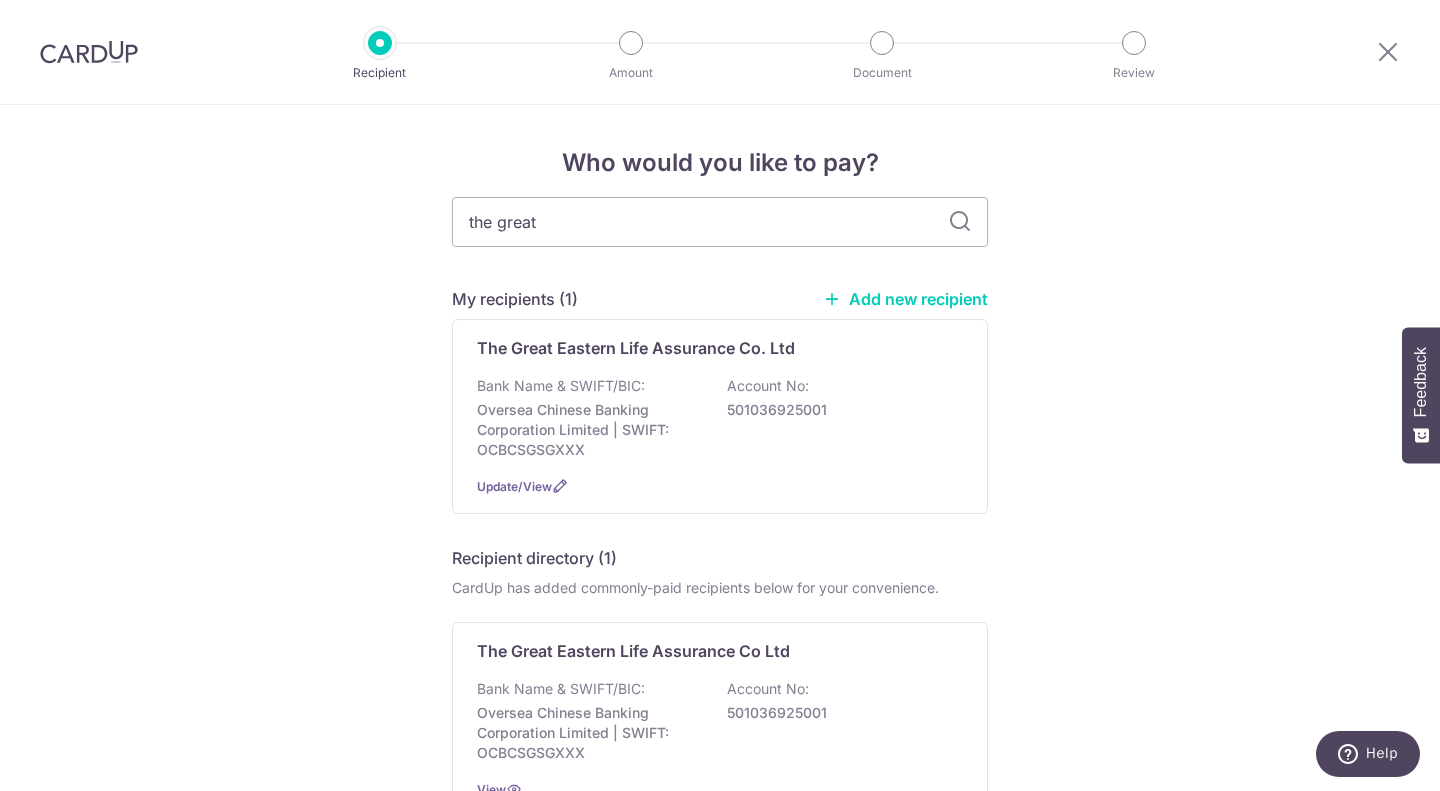 scroll, scrollTop: 144, scrollLeft: 0, axis: vertical 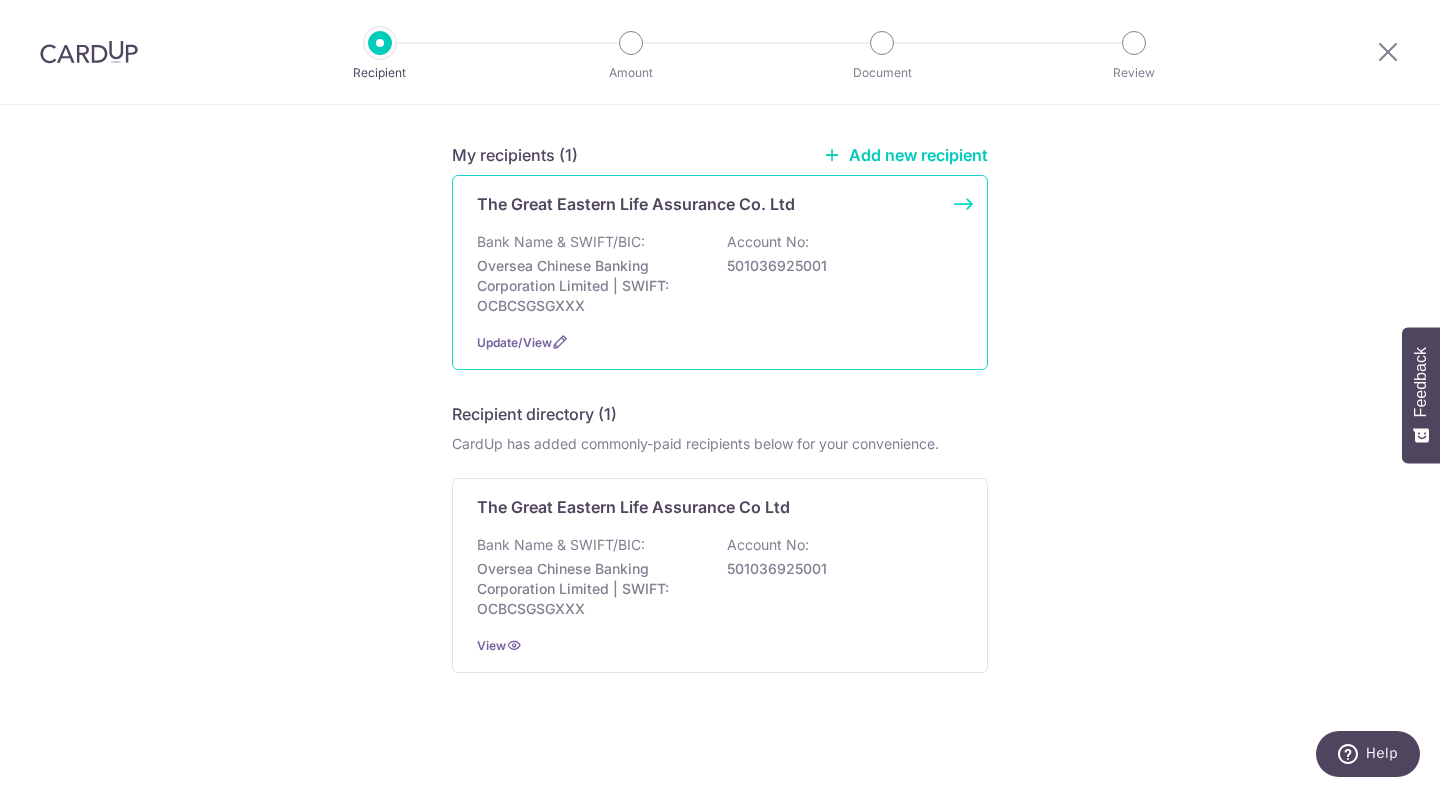 click on "The Great Eastern Life Assurance Co. Ltd" at bounding box center (636, 204) 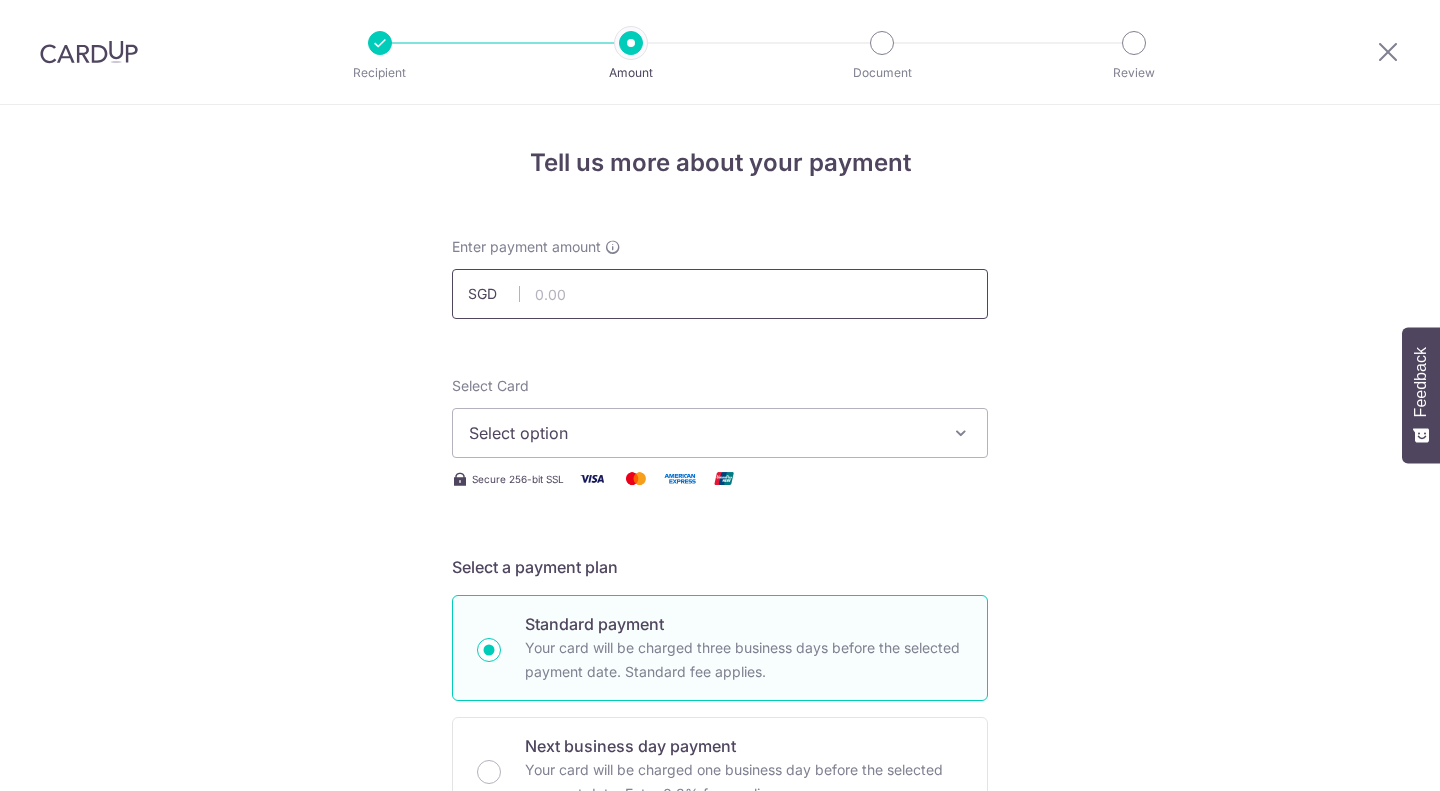 scroll, scrollTop: 0, scrollLeft: 0, axis: both 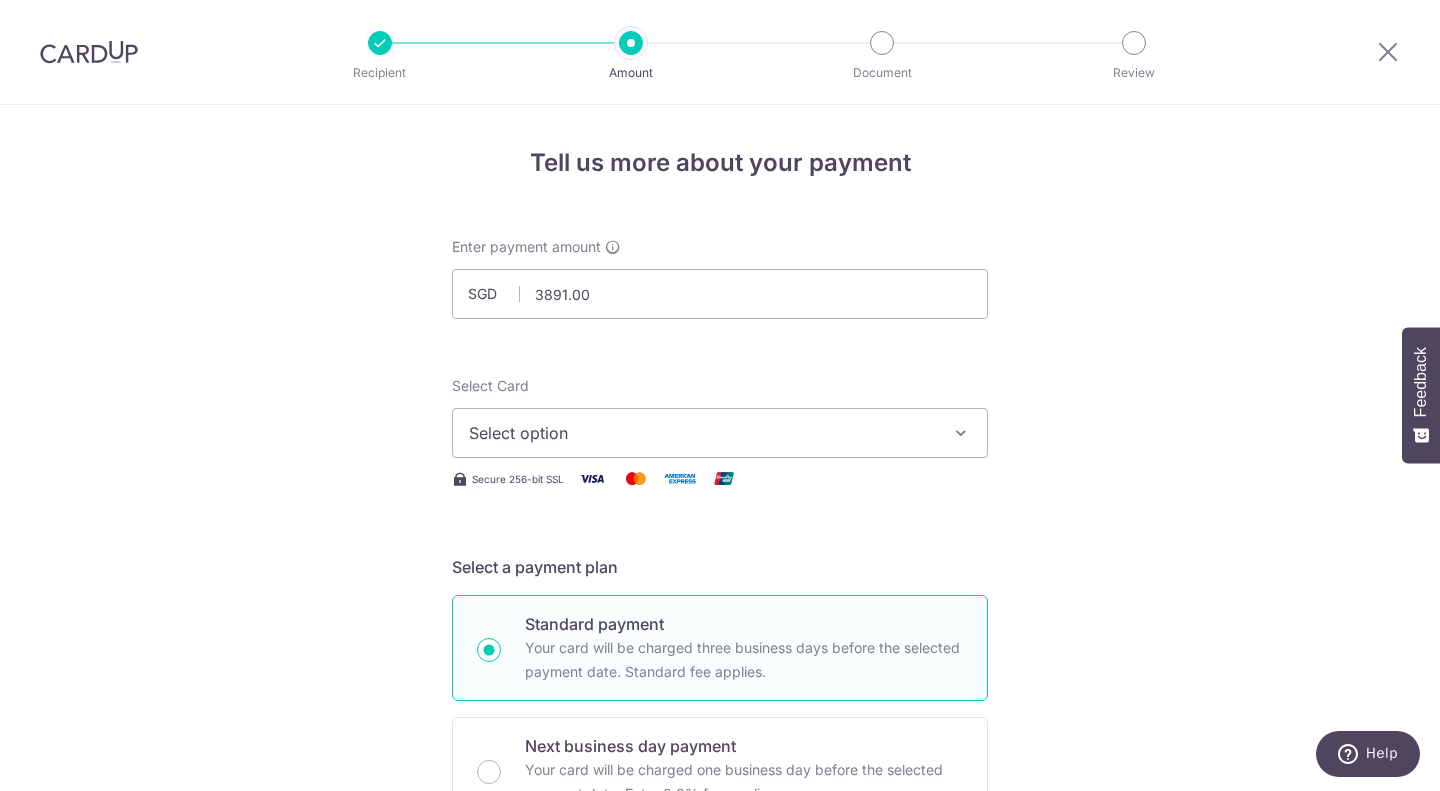 type on "3,891.00" 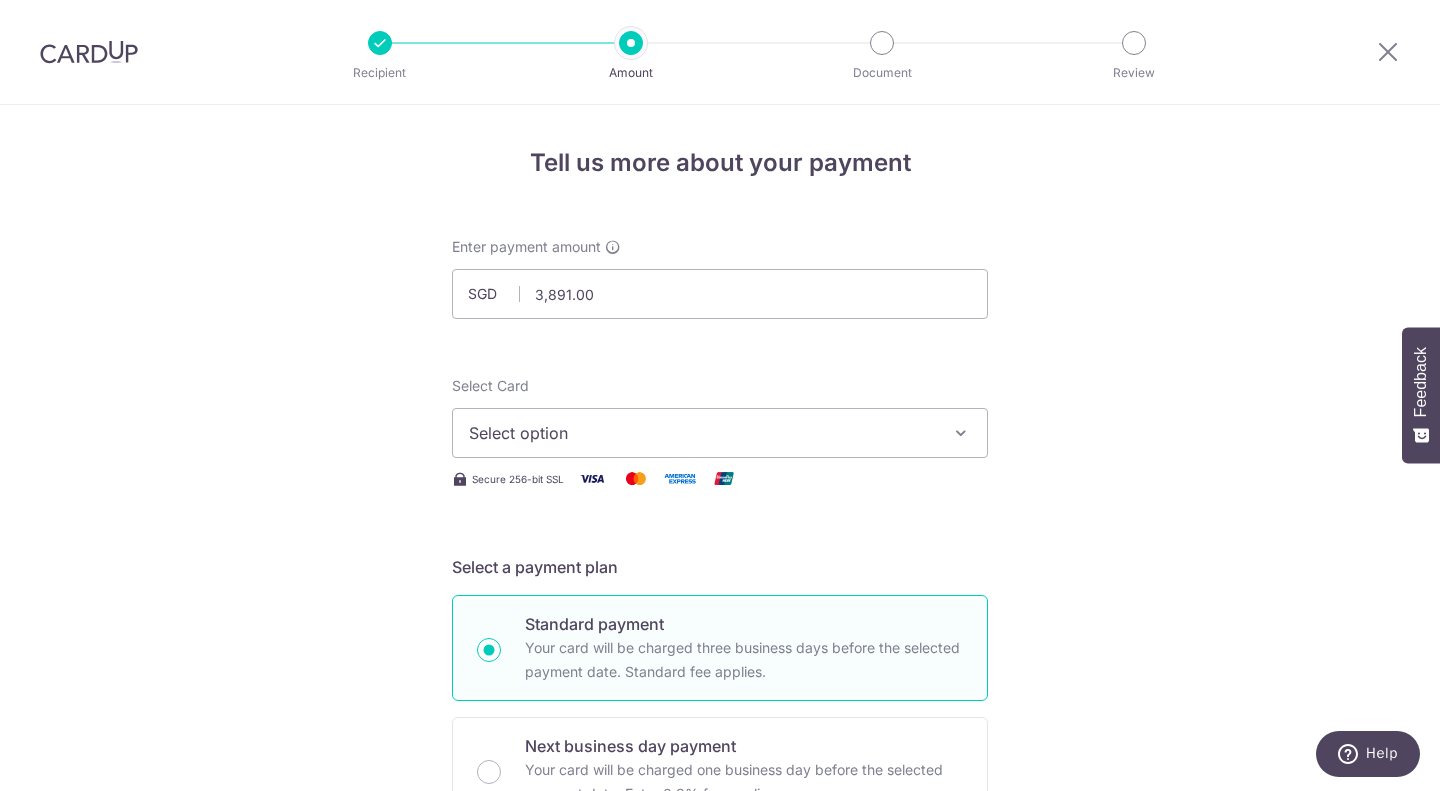 click on "Select option" at bounding box center (702, 433) 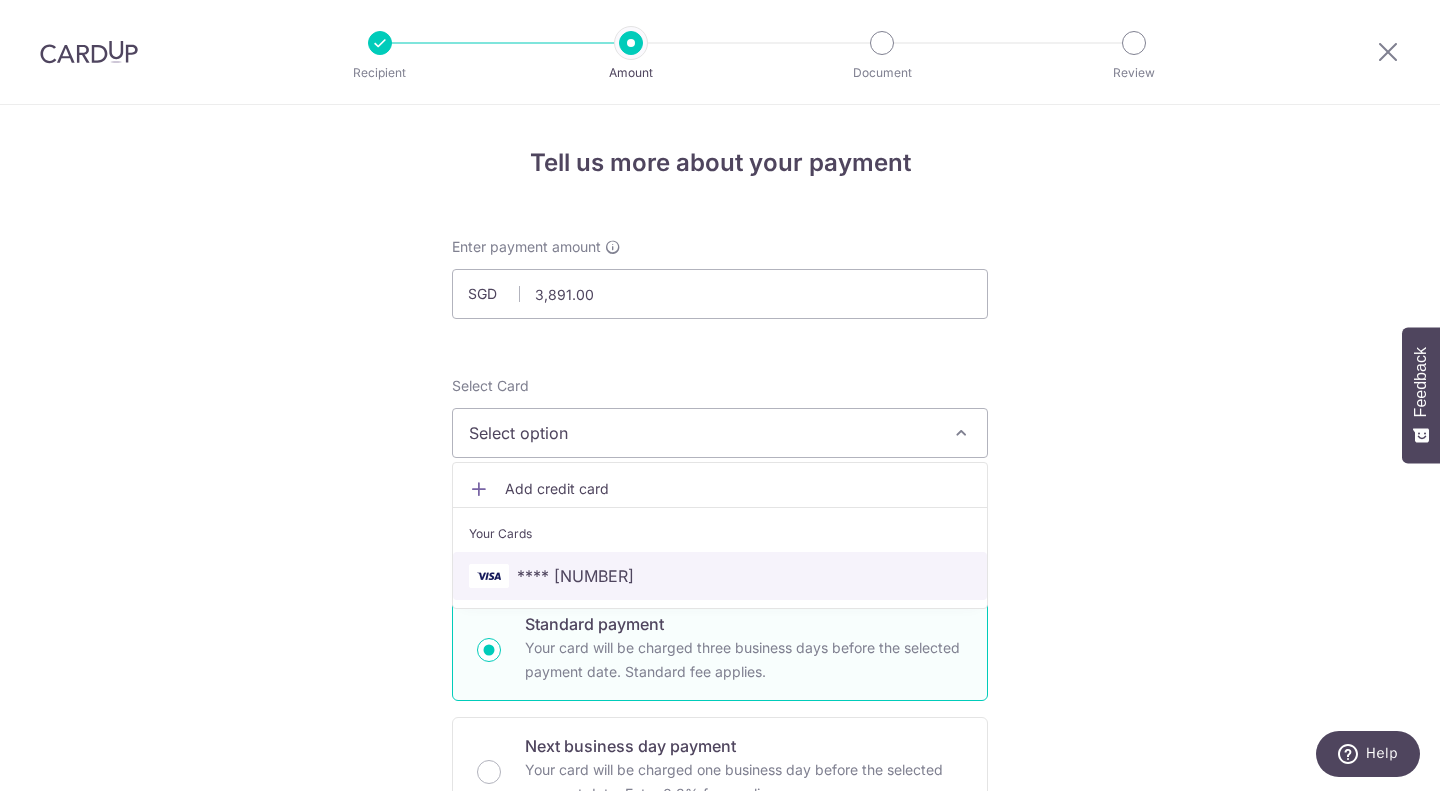 click on "**** 9683" at bounding box center (575, 576) 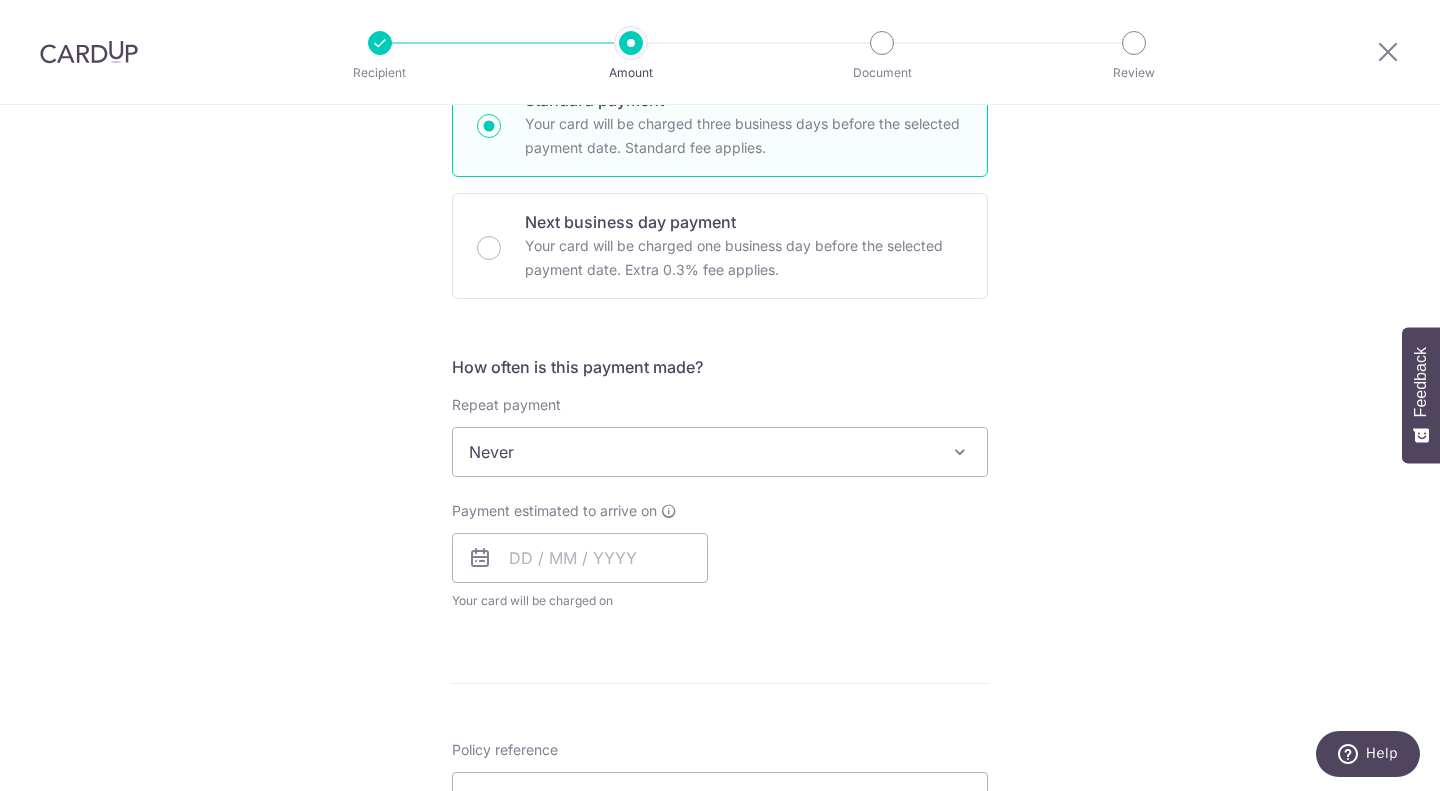 scroll, scrollTop: 526, scrollLeft: 0, axis: vertical 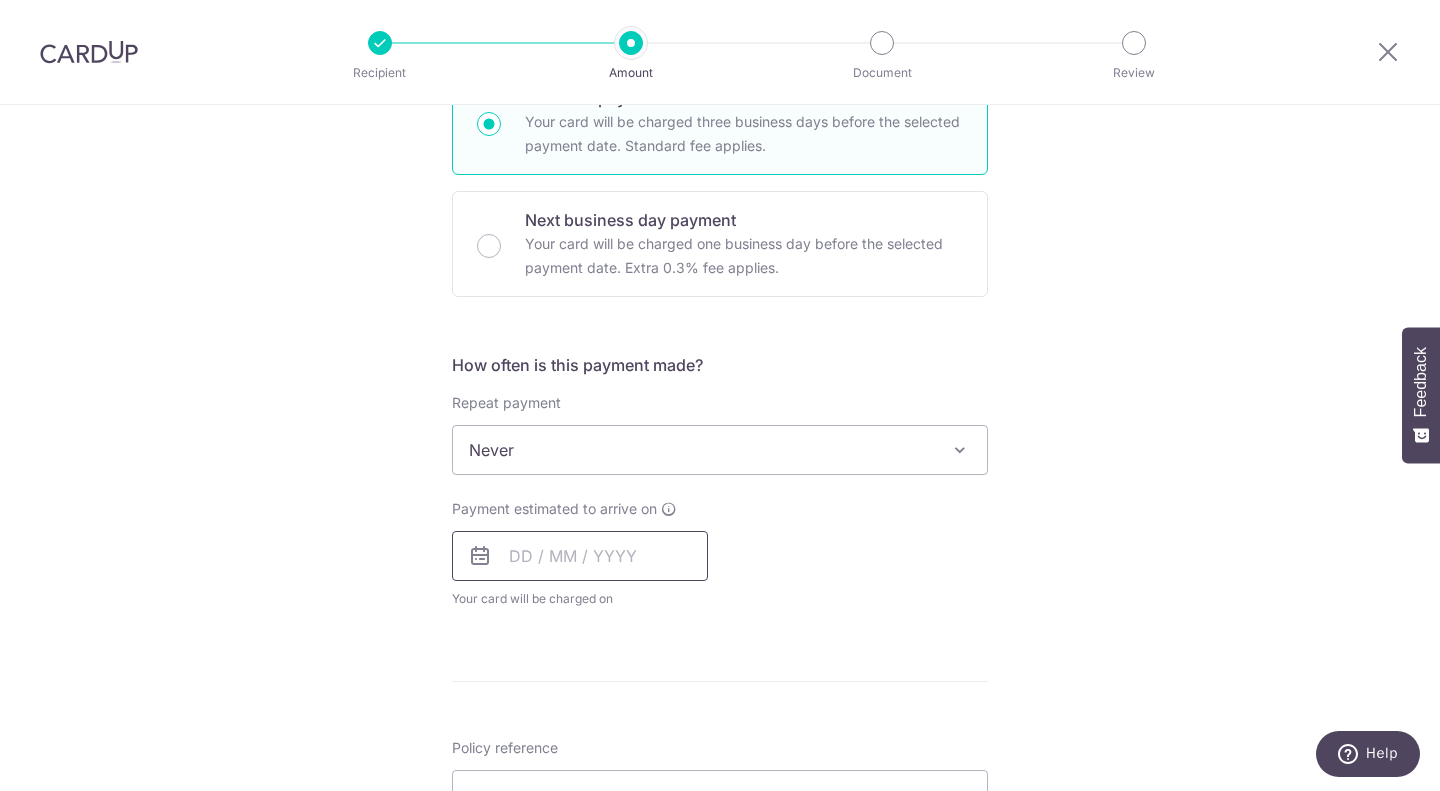 click at bounding box center (580, 556) 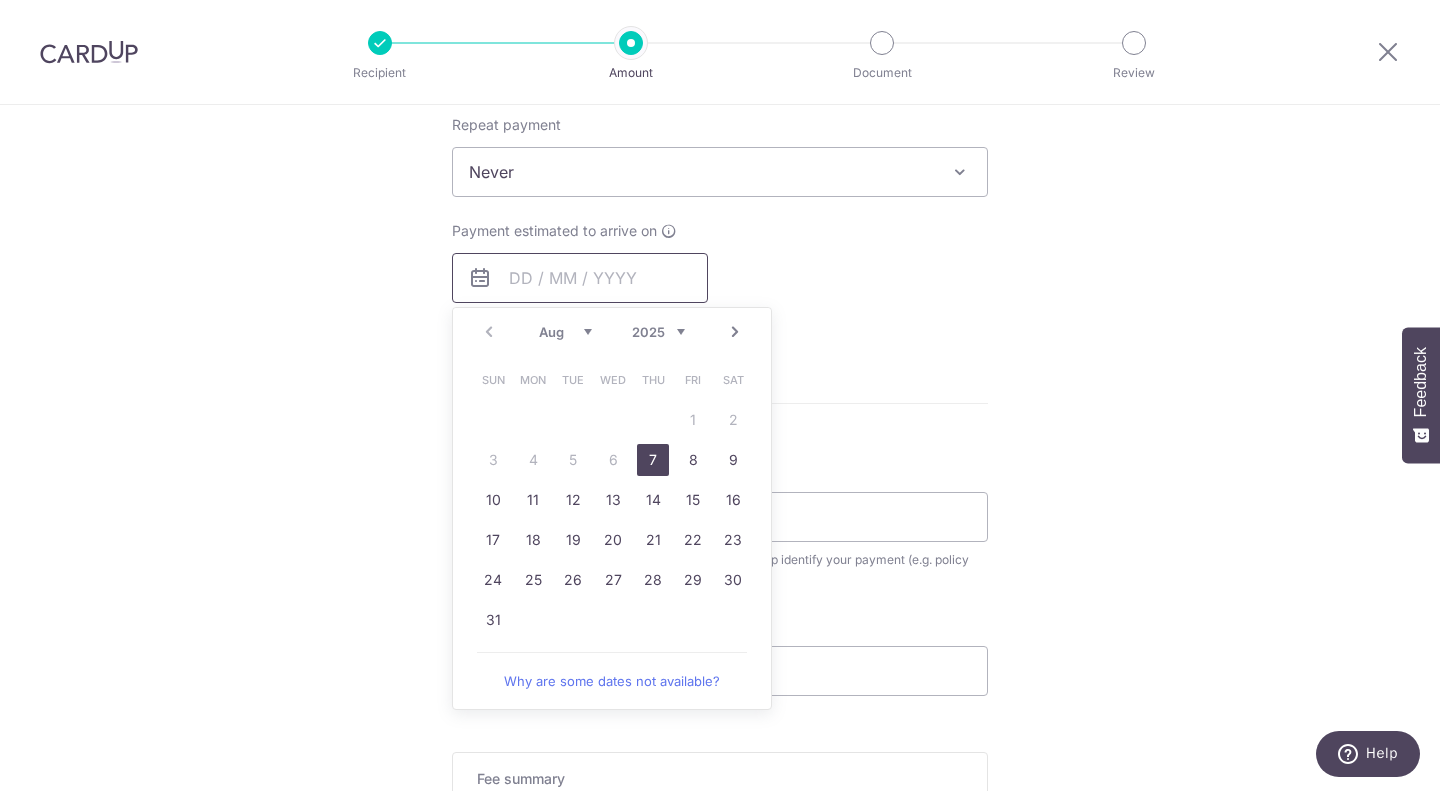 scroll, scrollTop: 807, scrollLeft: 0, axis: vertical 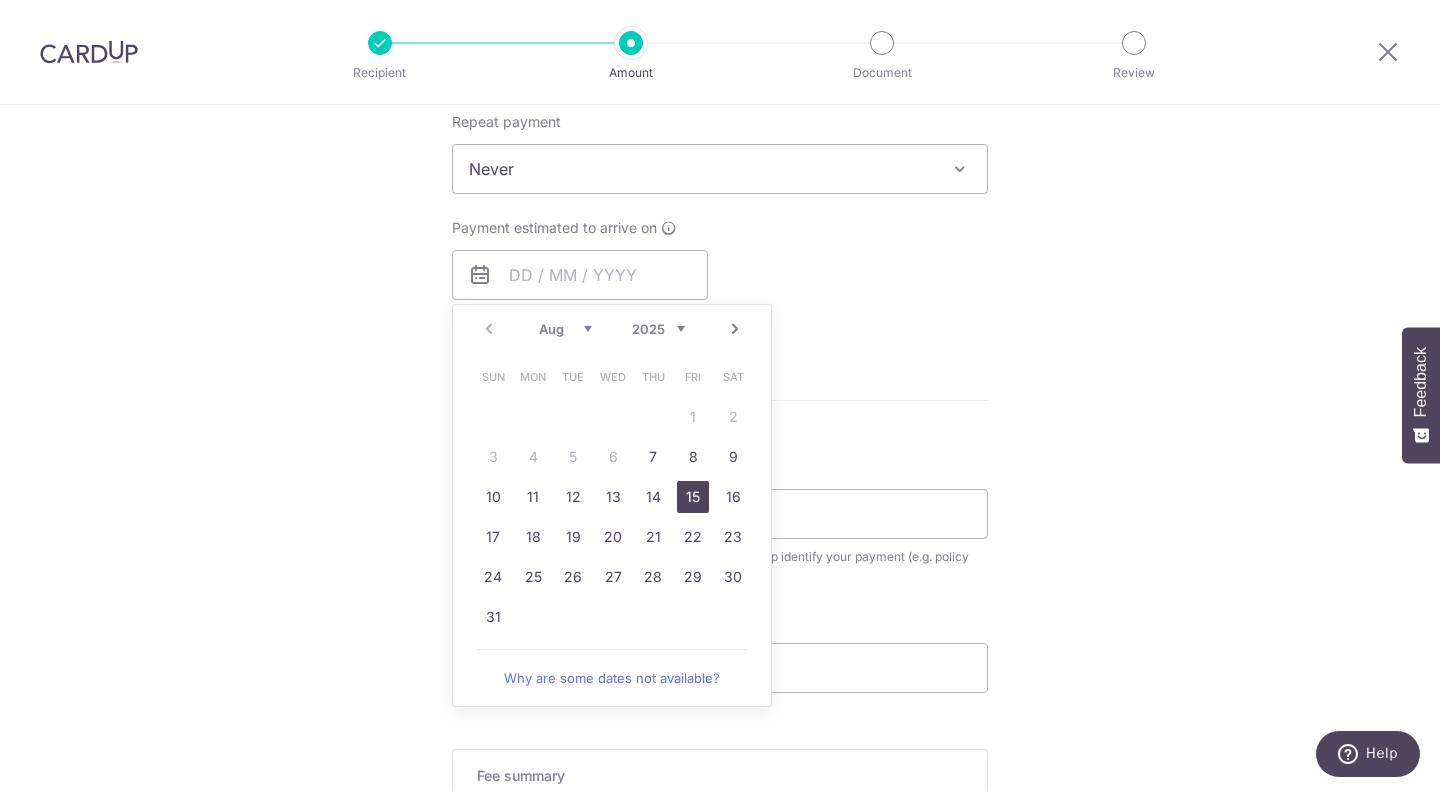 click on "15" at bounding box center [693, 497] 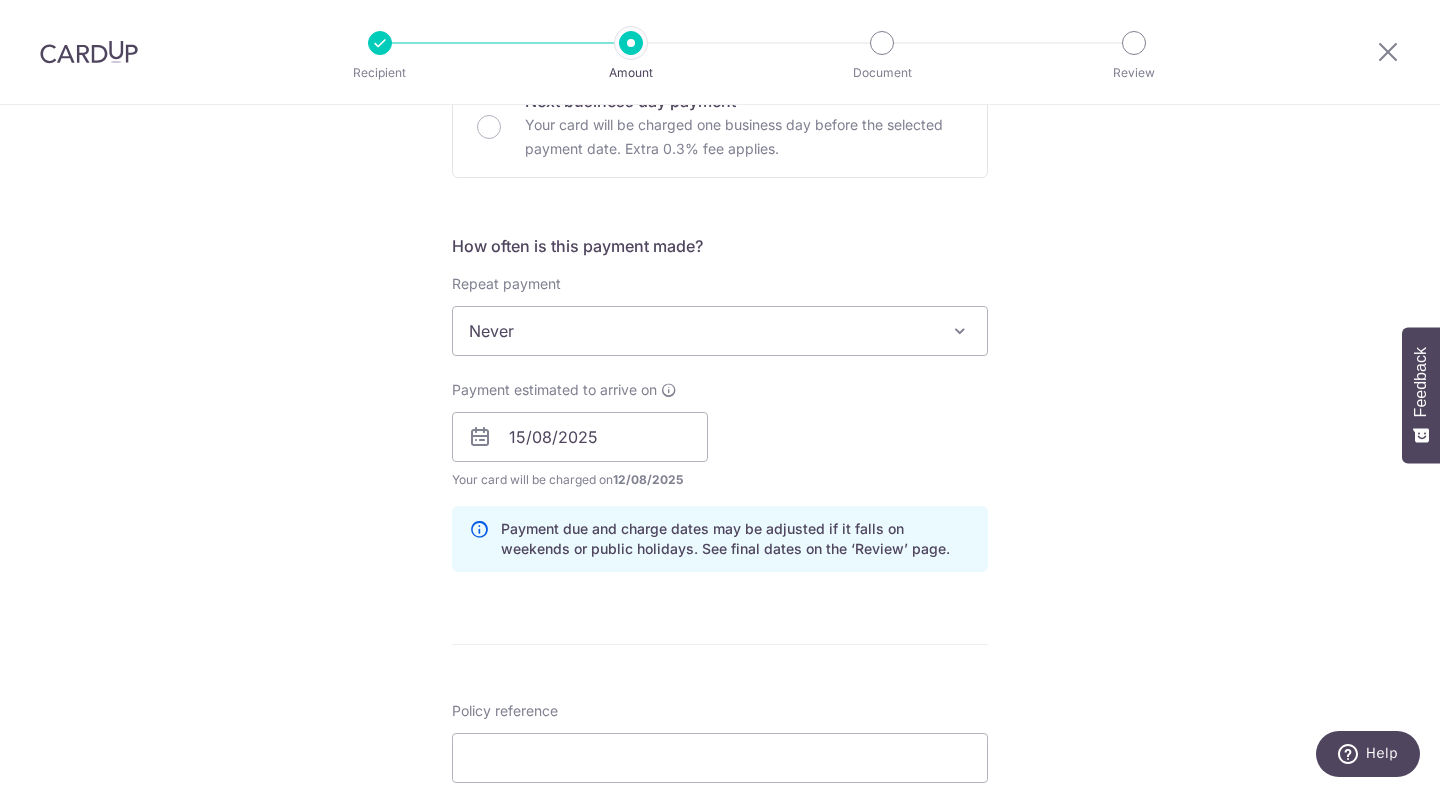 scroll, scrollTop: 974, scrollLeft: 0, axis: vertical 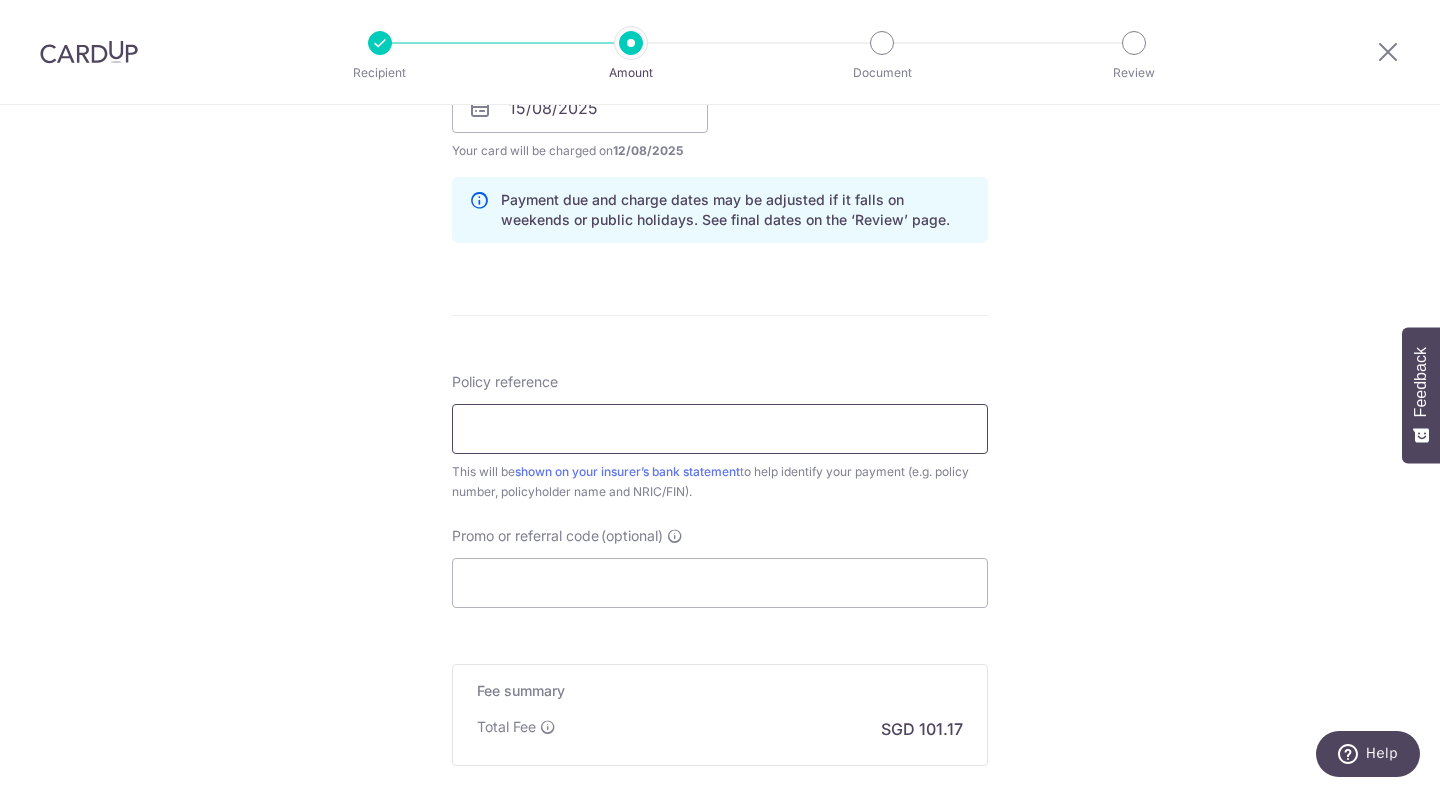 click on "Policy reference" at bounding box center [720, 429] 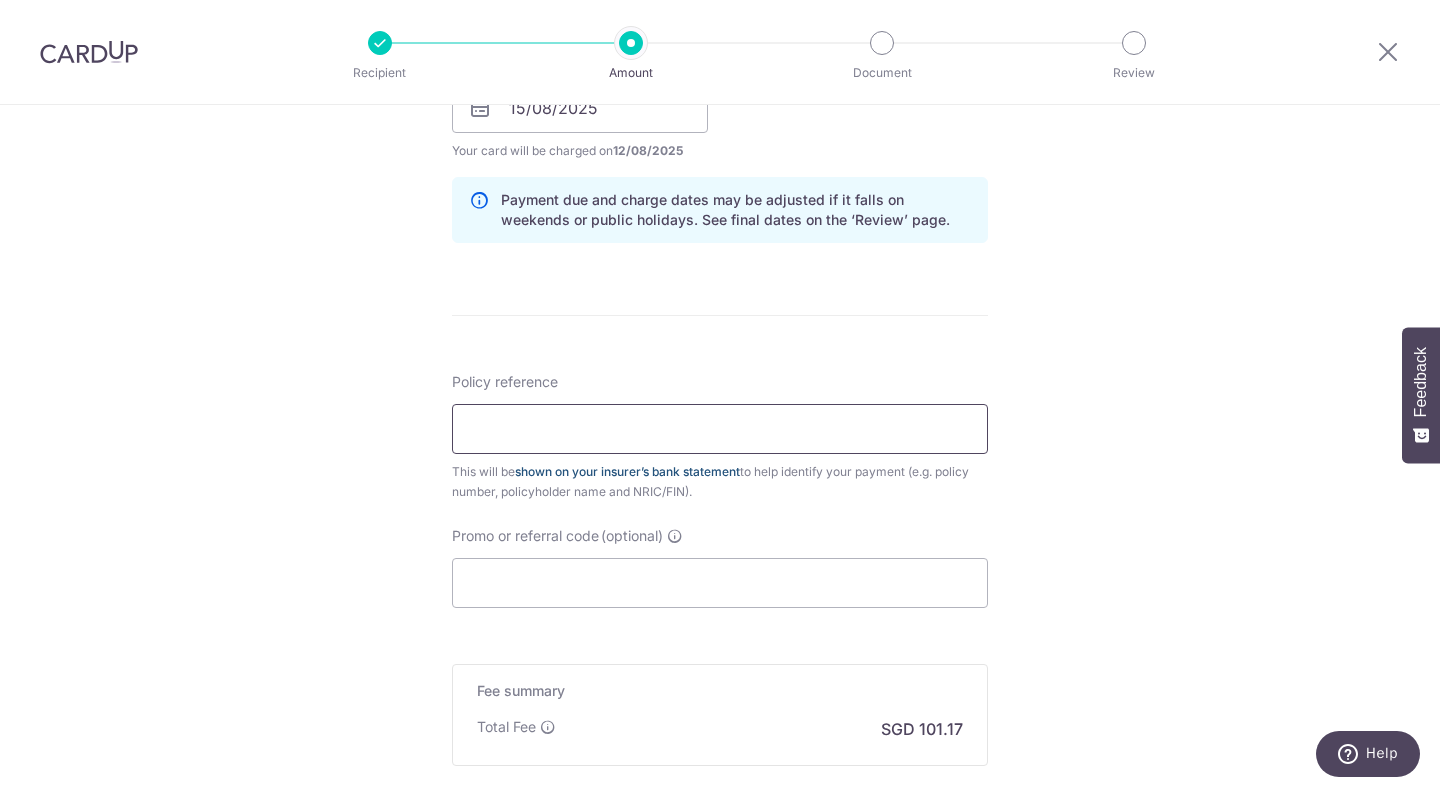 type on "0206629860" 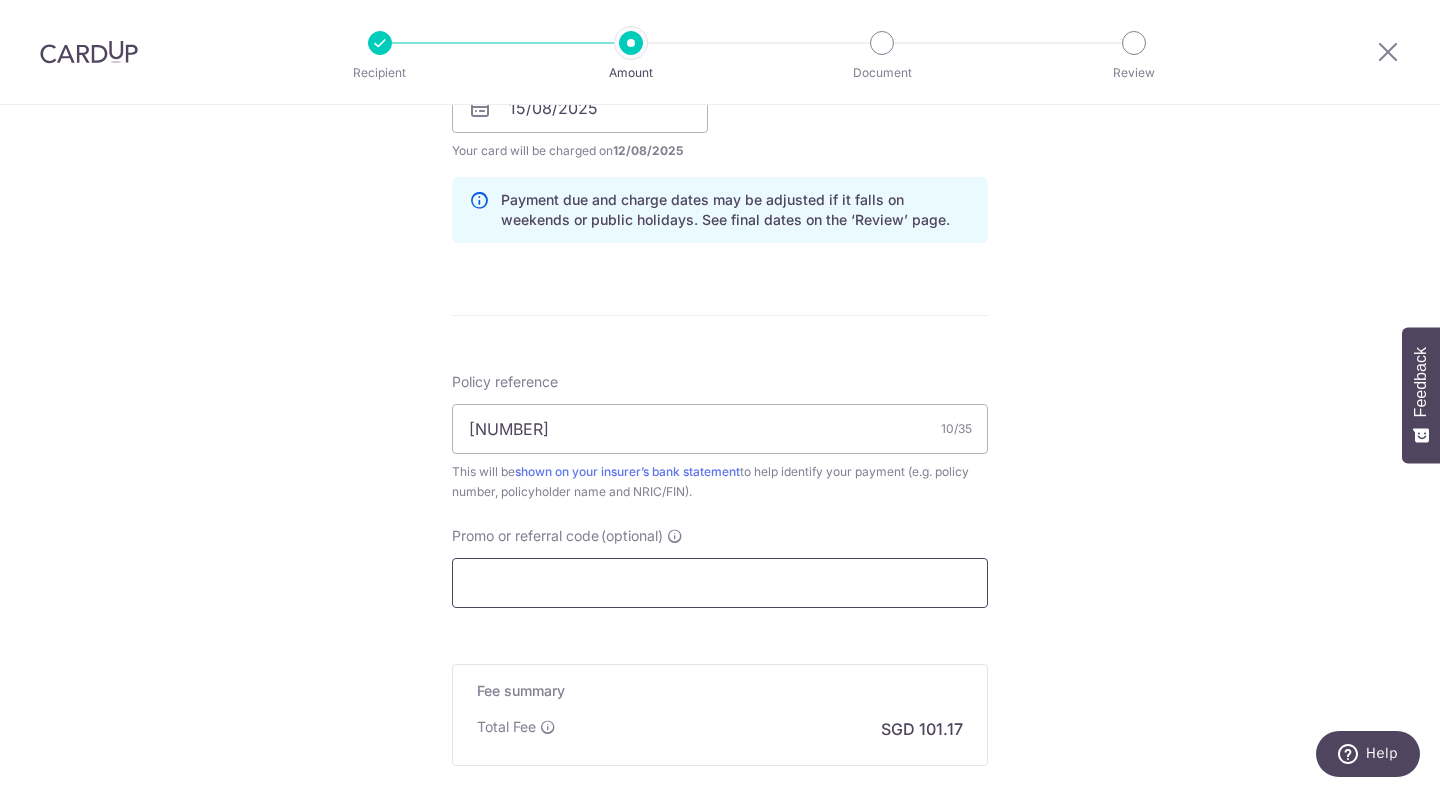 click on "Promo or referral code
(optional)" at bounding box center (720, 583) 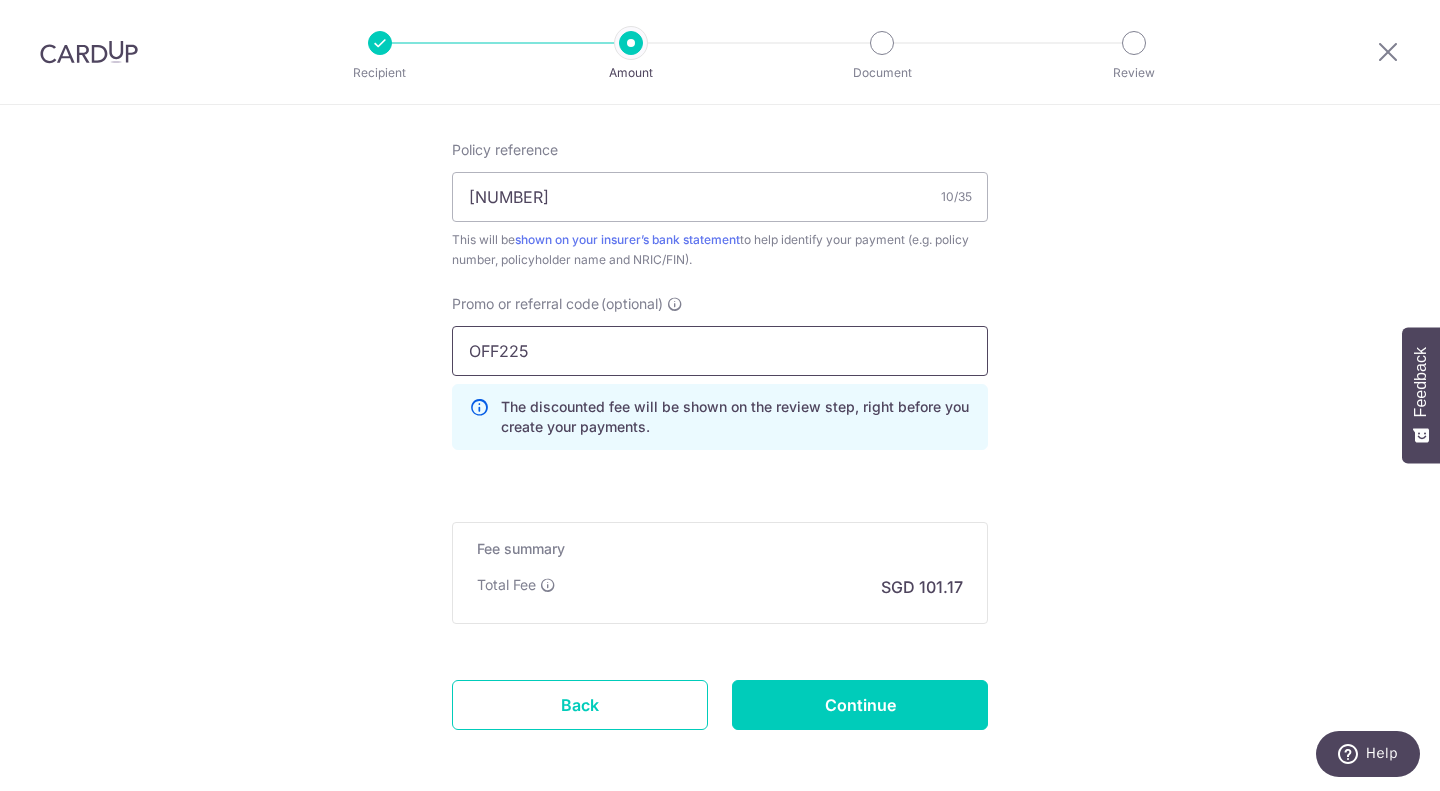 scroll, scrollTop: 1228, scrollLeft: 0, axis: vertical 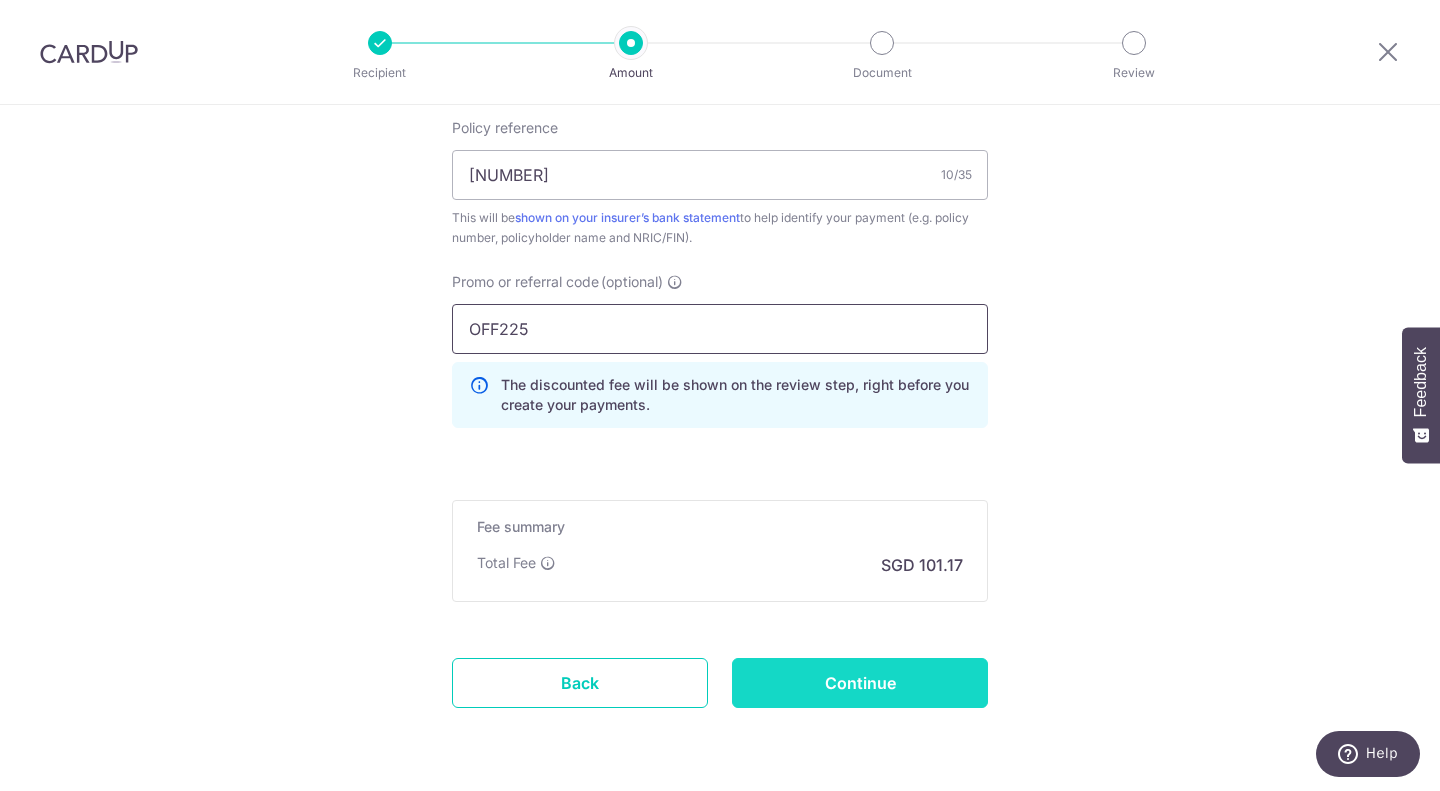 type on "OFF225" 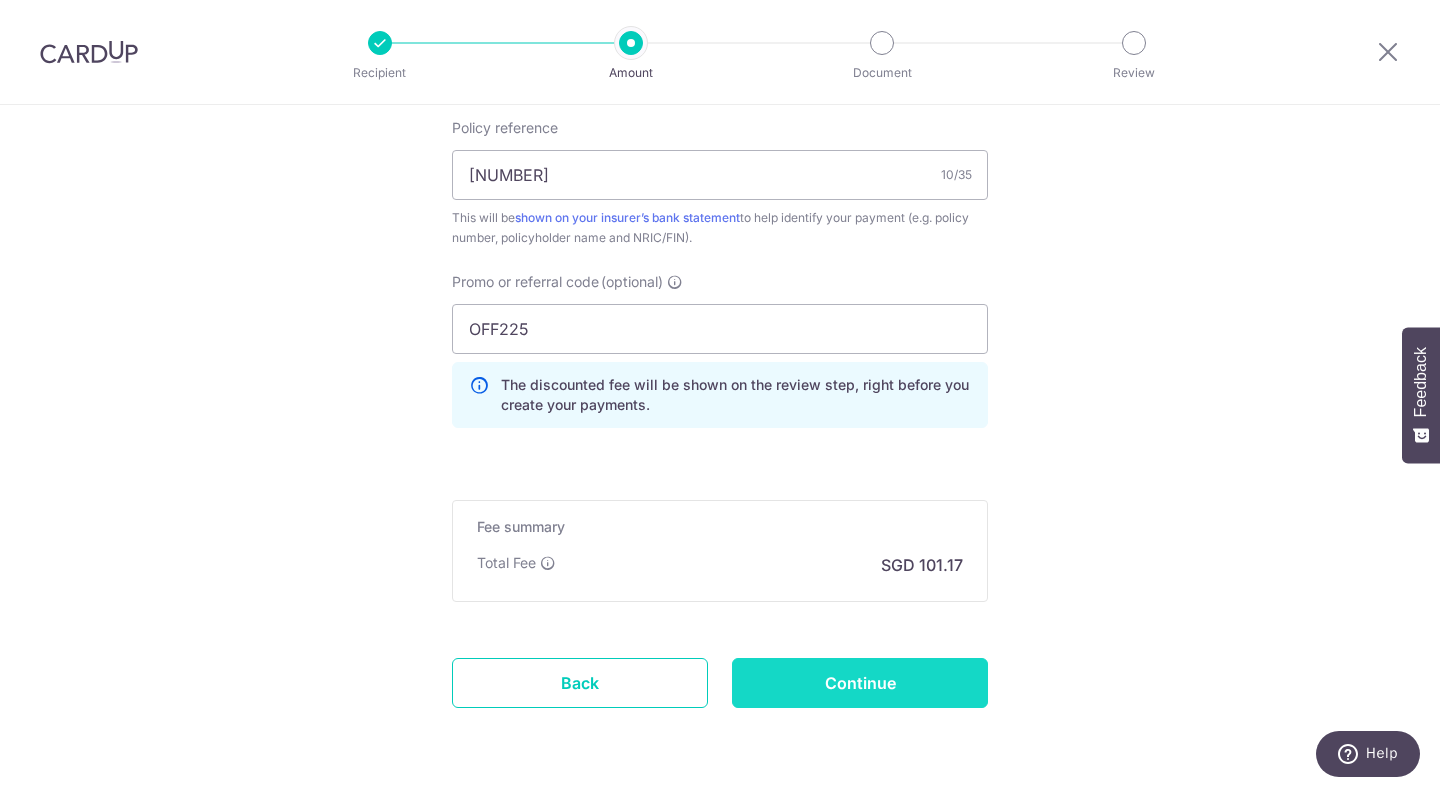 click on "Continue" at bounding box center [860, 683] 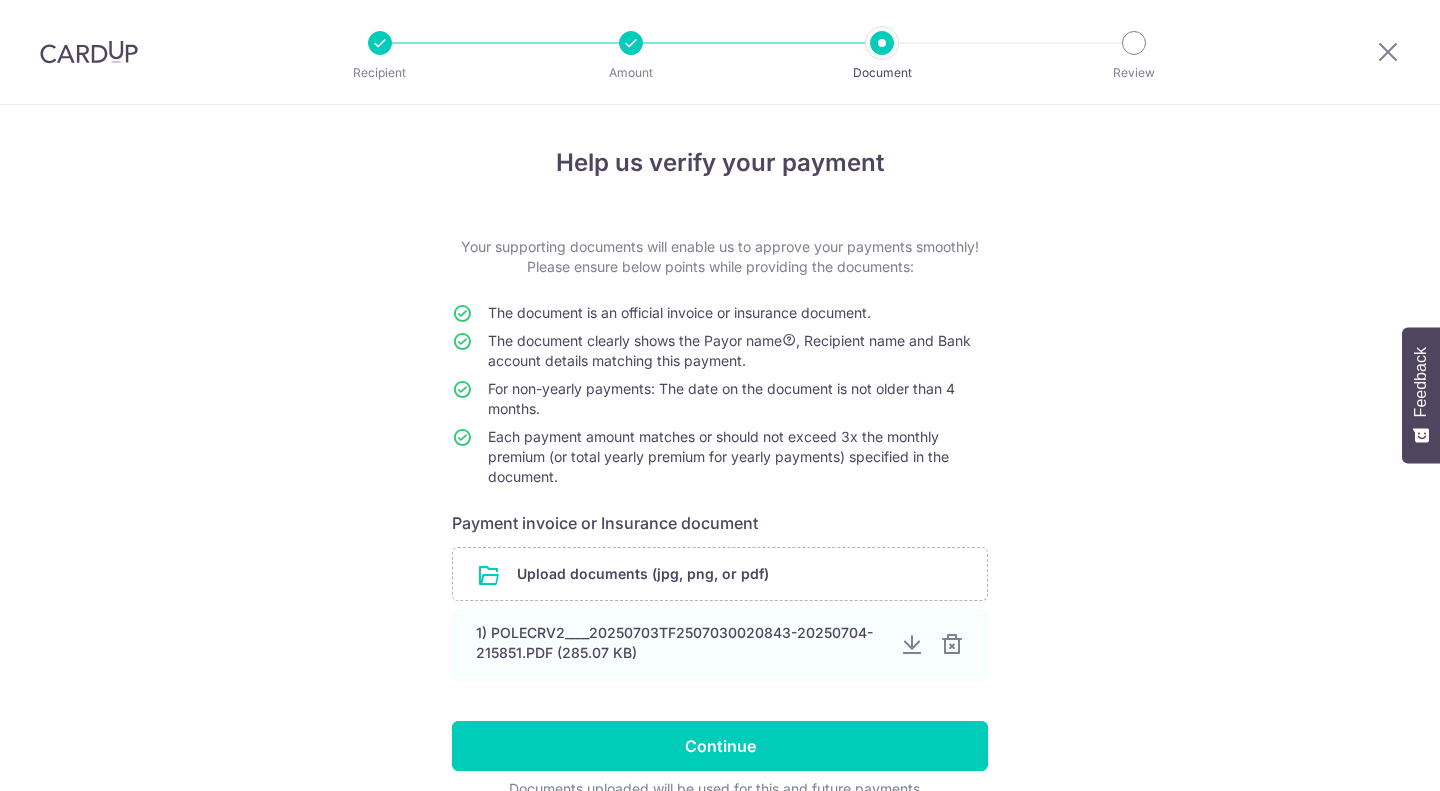scroll, scrollTop: 0, scrollLeft: 0, axis: both 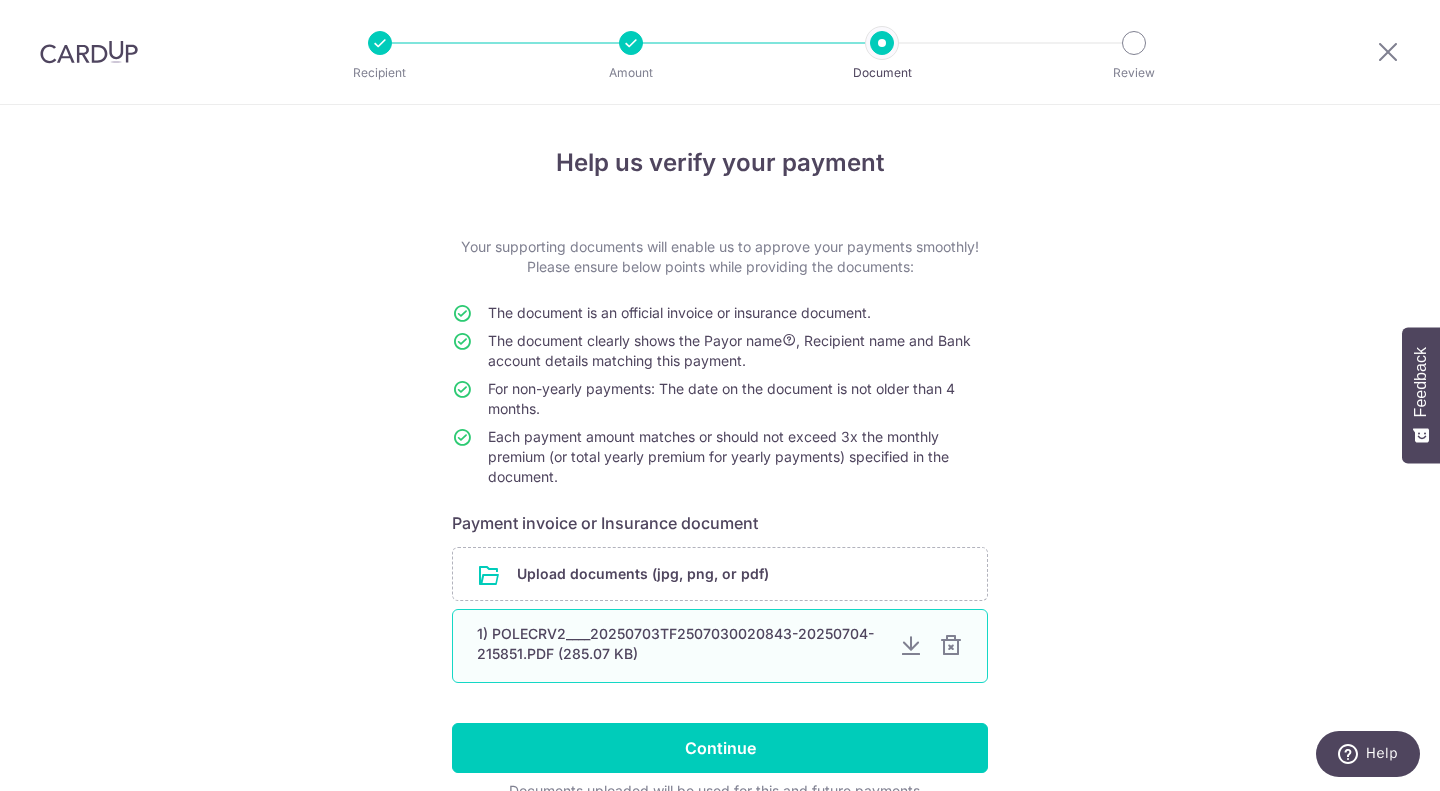 click at bounding box center (951, 646) 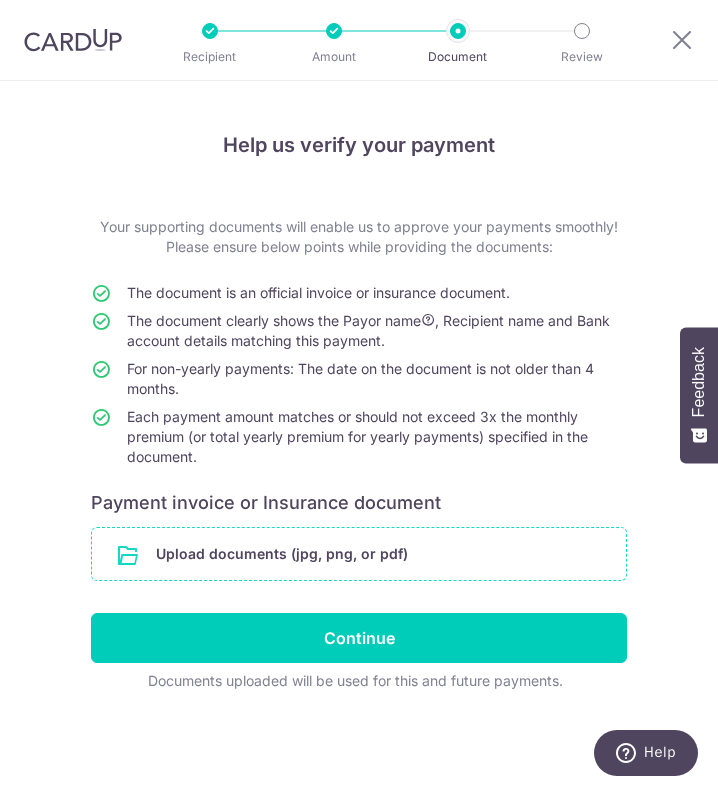 click at bounding box center (359, 554) 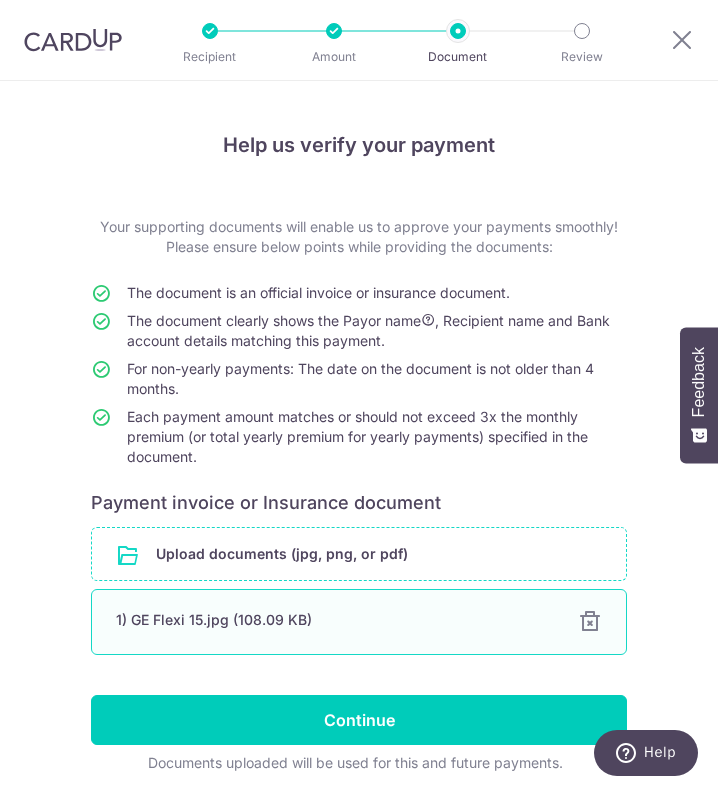 scroll, scrollTop: 77, scrollLeft: 0, axis: vertical 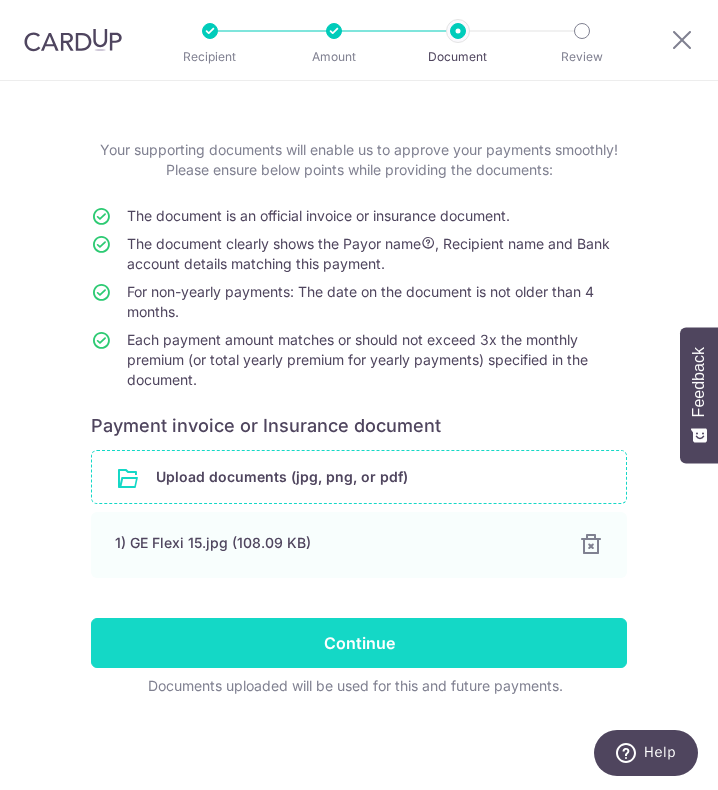 click on "Continue" at bounding box center (359, 643) 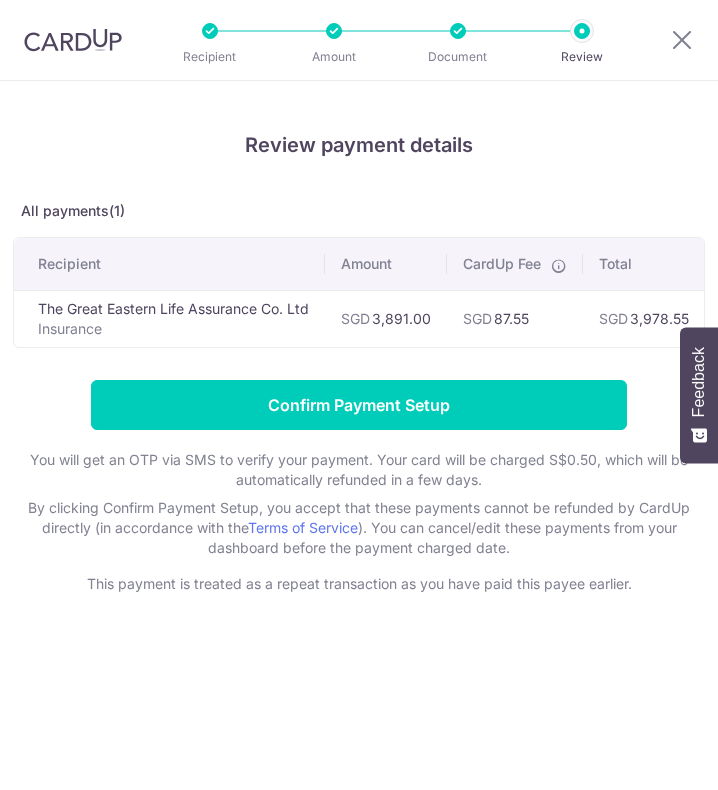 scroll, scrollTop: 0, scrollLeft: 0, axis: both 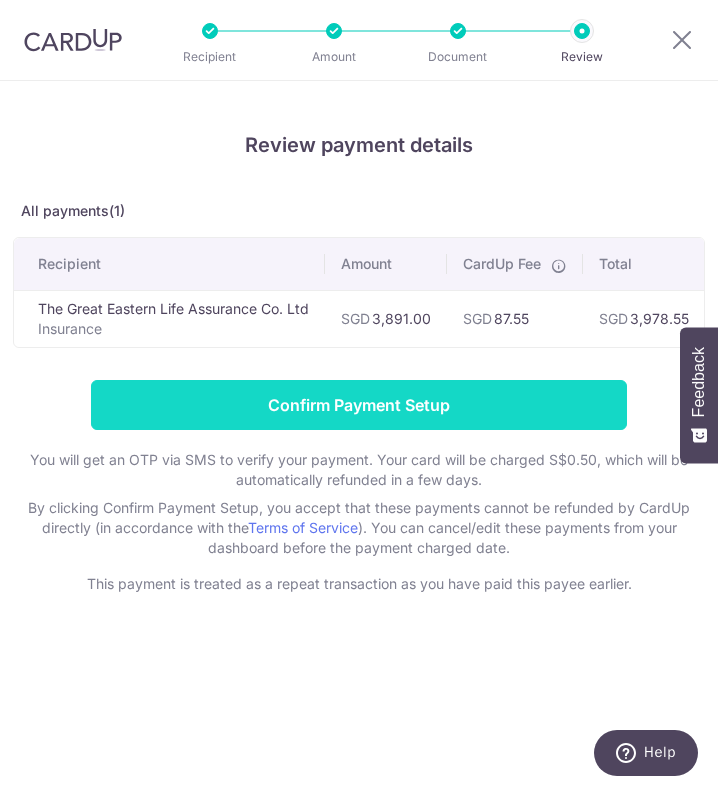 click on "Confirm Payment Setup" at bounding box center (359, 405) 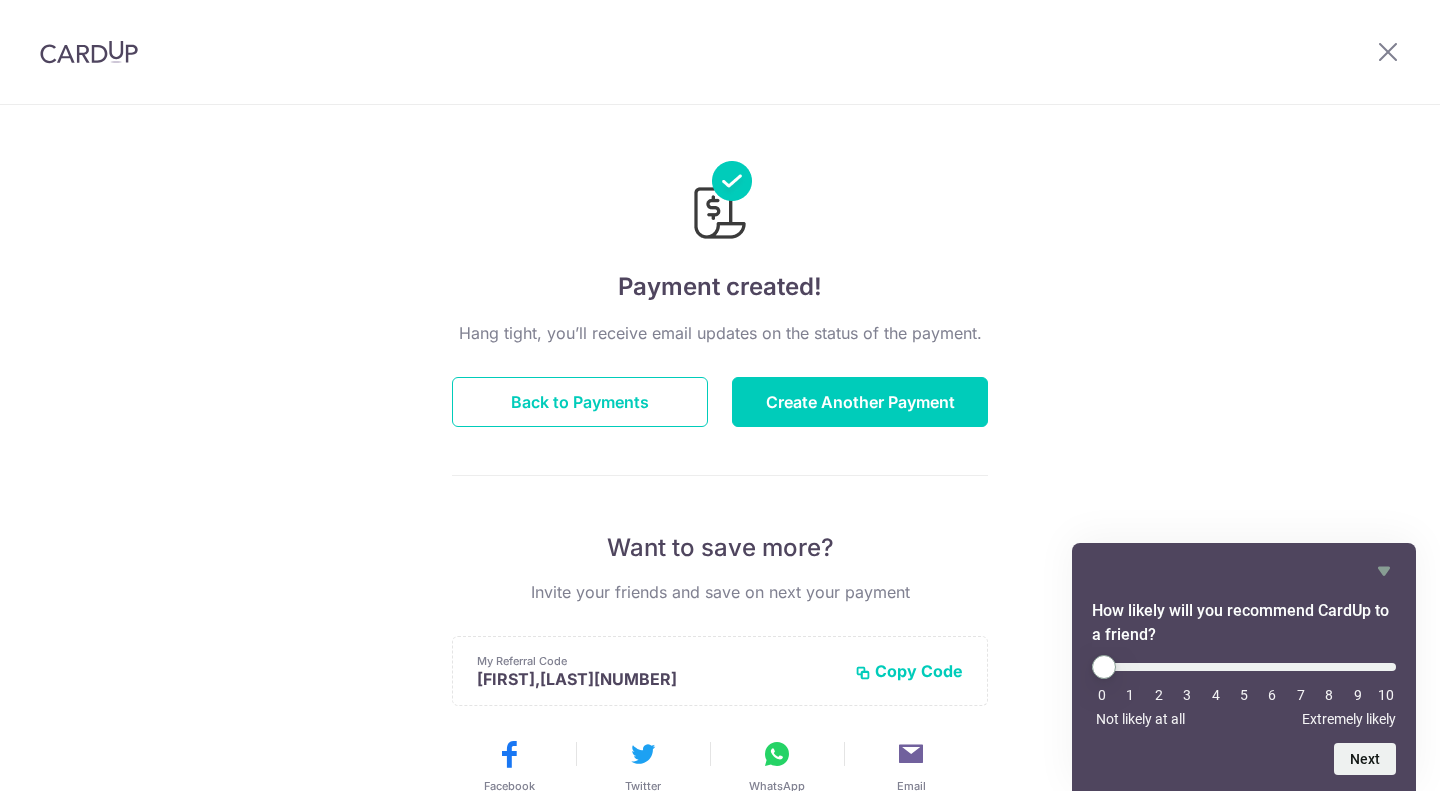 scroll, scrollTop: 0, scrollLeft: 0, axis: both 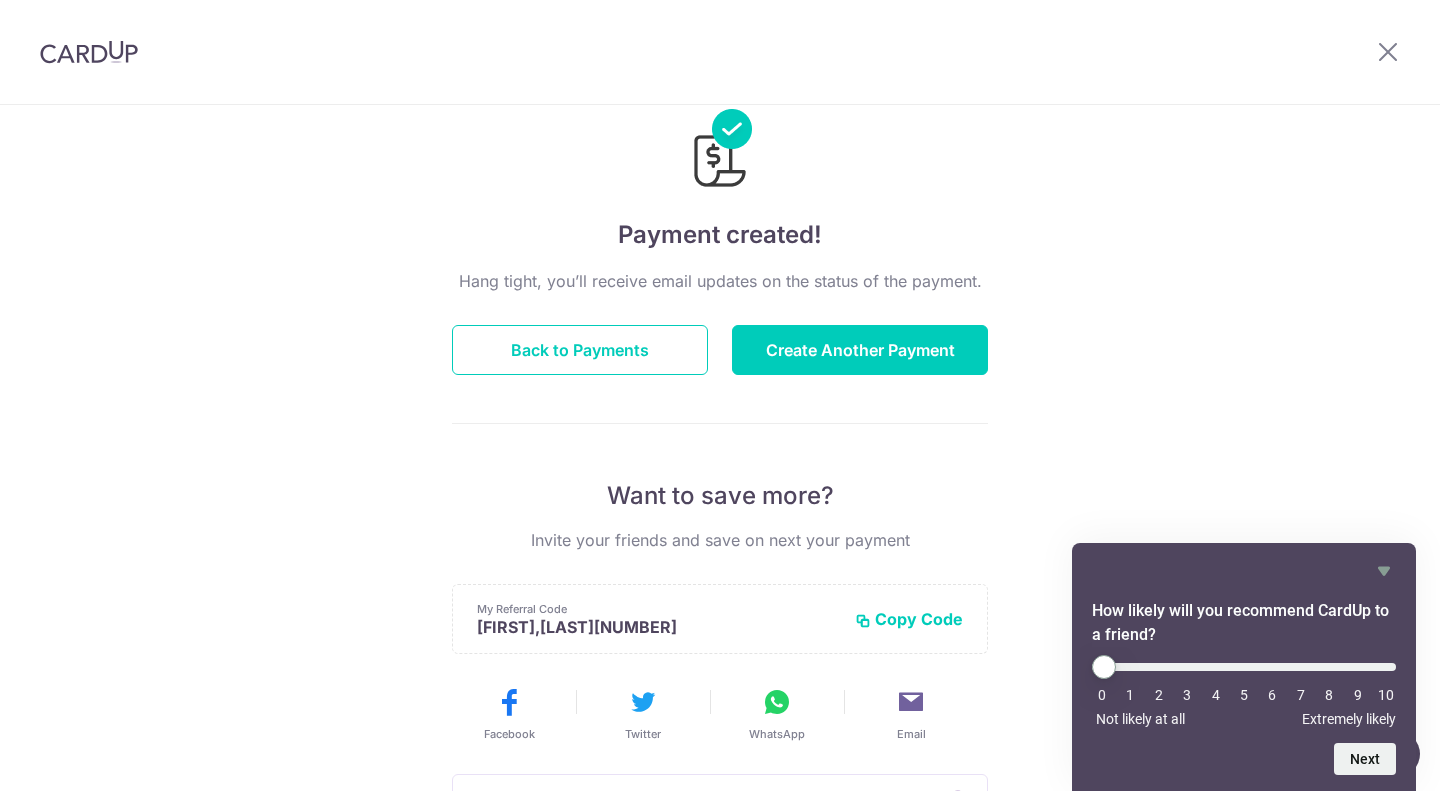 click on "Hang tight, you’ll receive email updates on the status of the payment.
Back to Payments
Create Another Payment
Want to save more?
Invite your friends and save on next your payment
My Referral Code
KAILIN,RAYMONDY972
Copy Code
Copied
Facebook
Twitter
WhatsApp
Email" at bounding box center [720, 648] 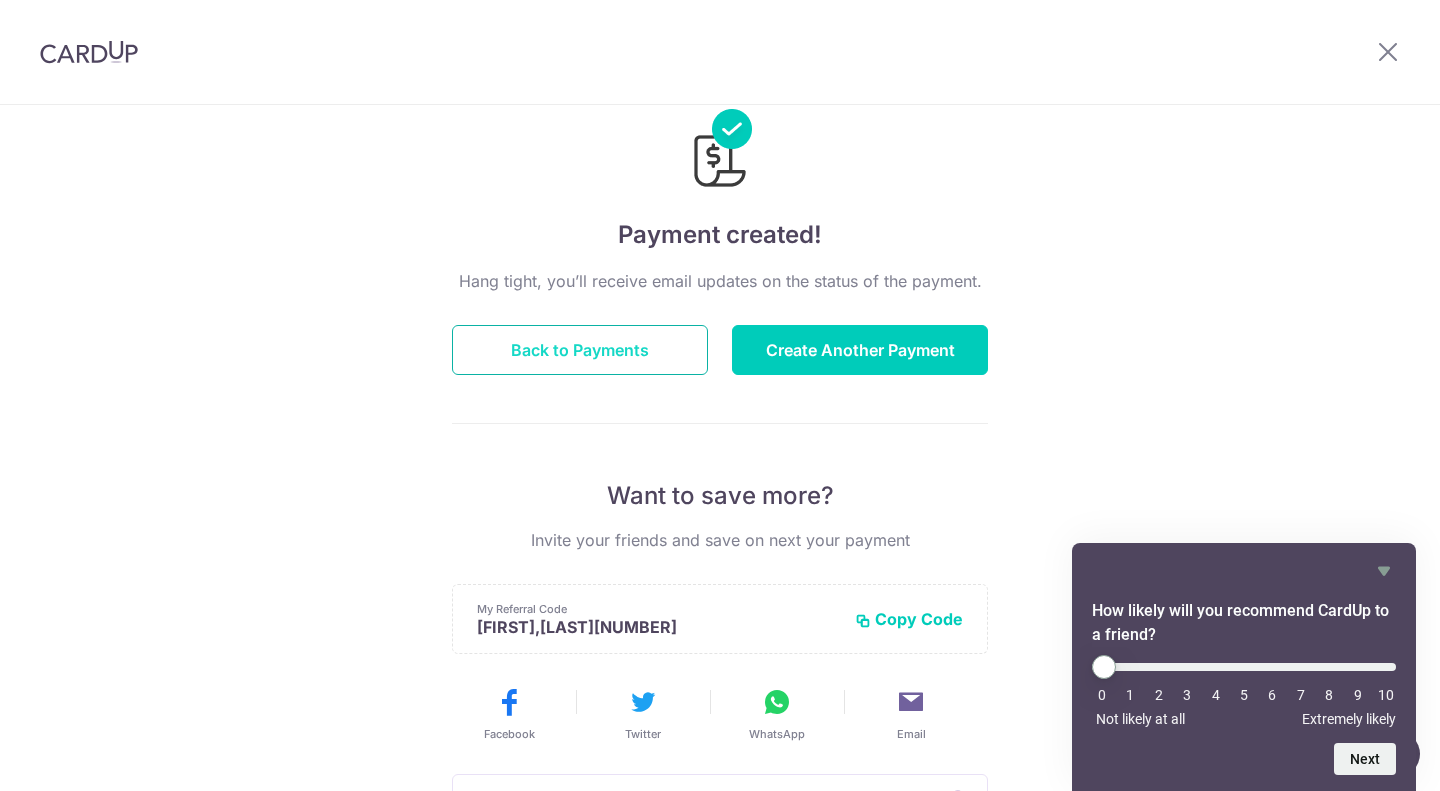 click on "Back to Payments" at bounding box center (580, 350) 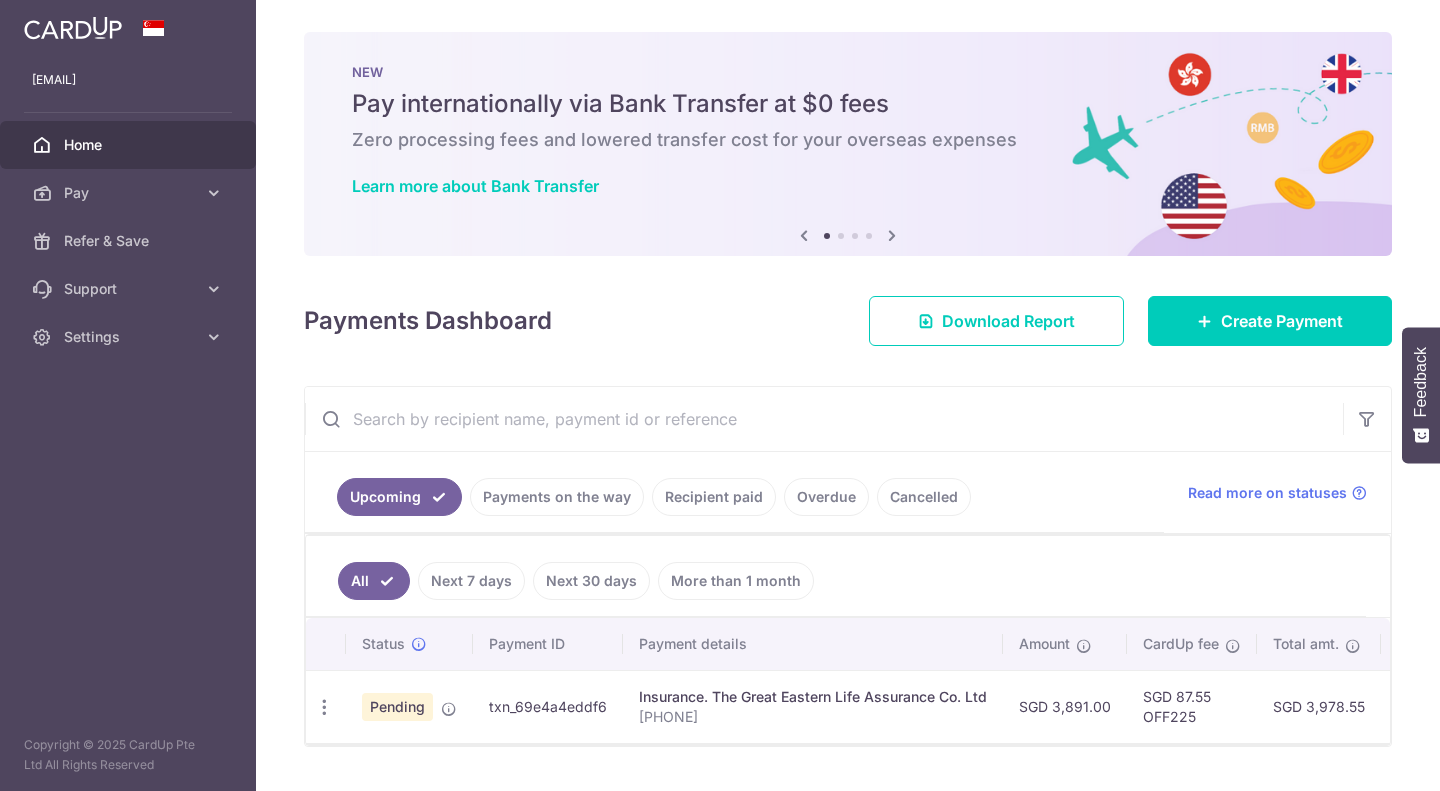 scroll, scrollTop: 0, scrollLeft: 0, axis: both 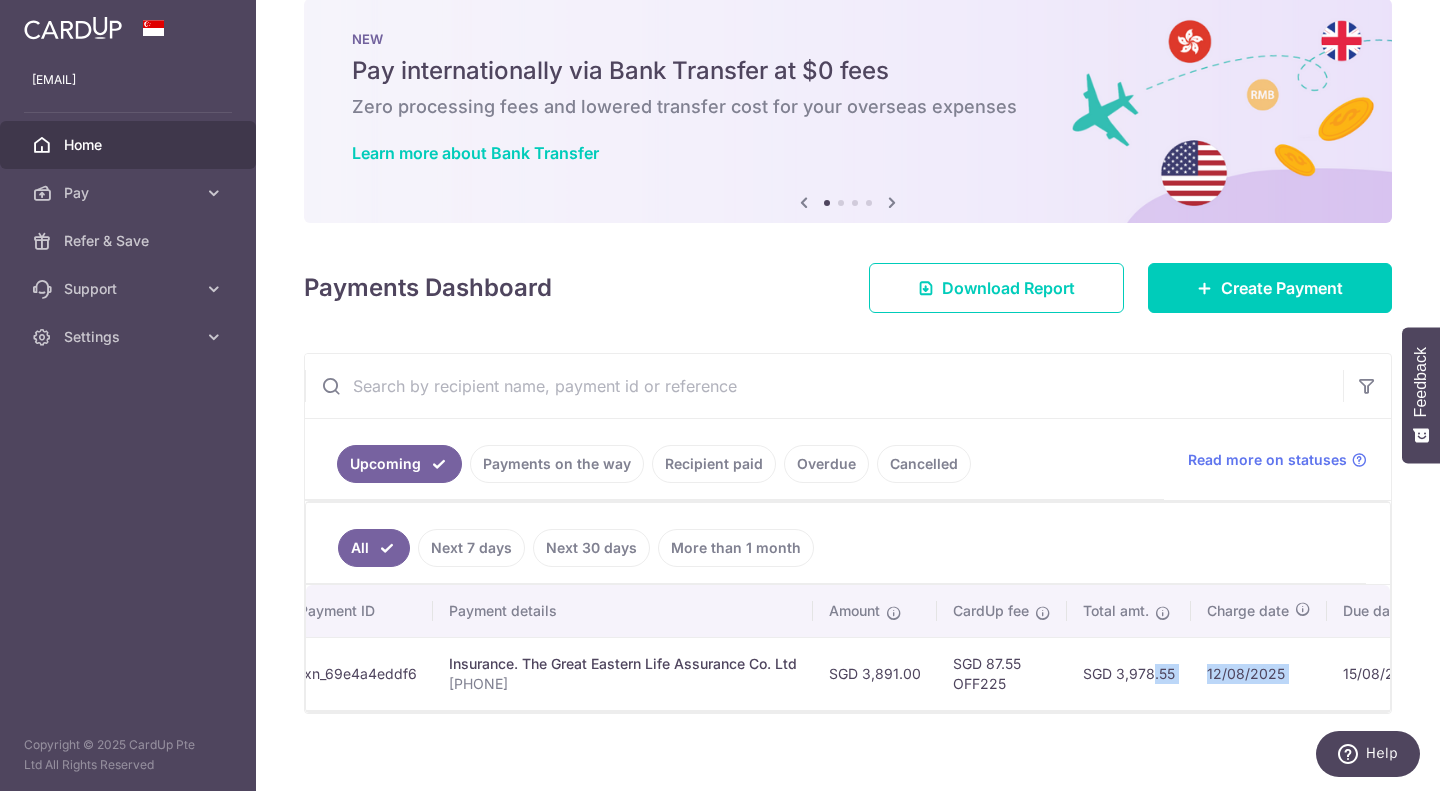 drag, startPoint x: 1309, startPoint y: 672, endPoint x: 1386, endPoint y: 672, distance: 77 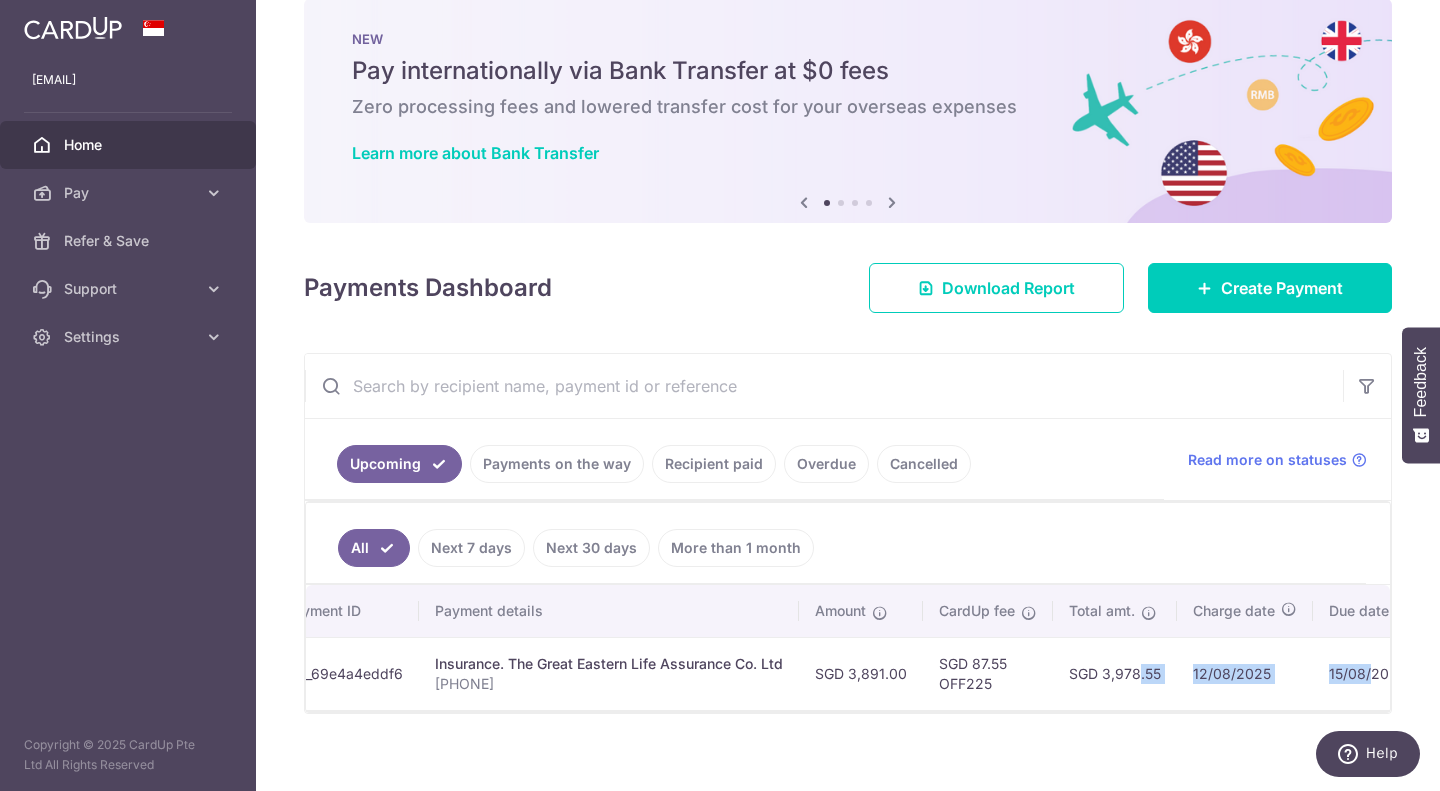 click on "SGD 3,978.55" at bounding box center (1115, 673) 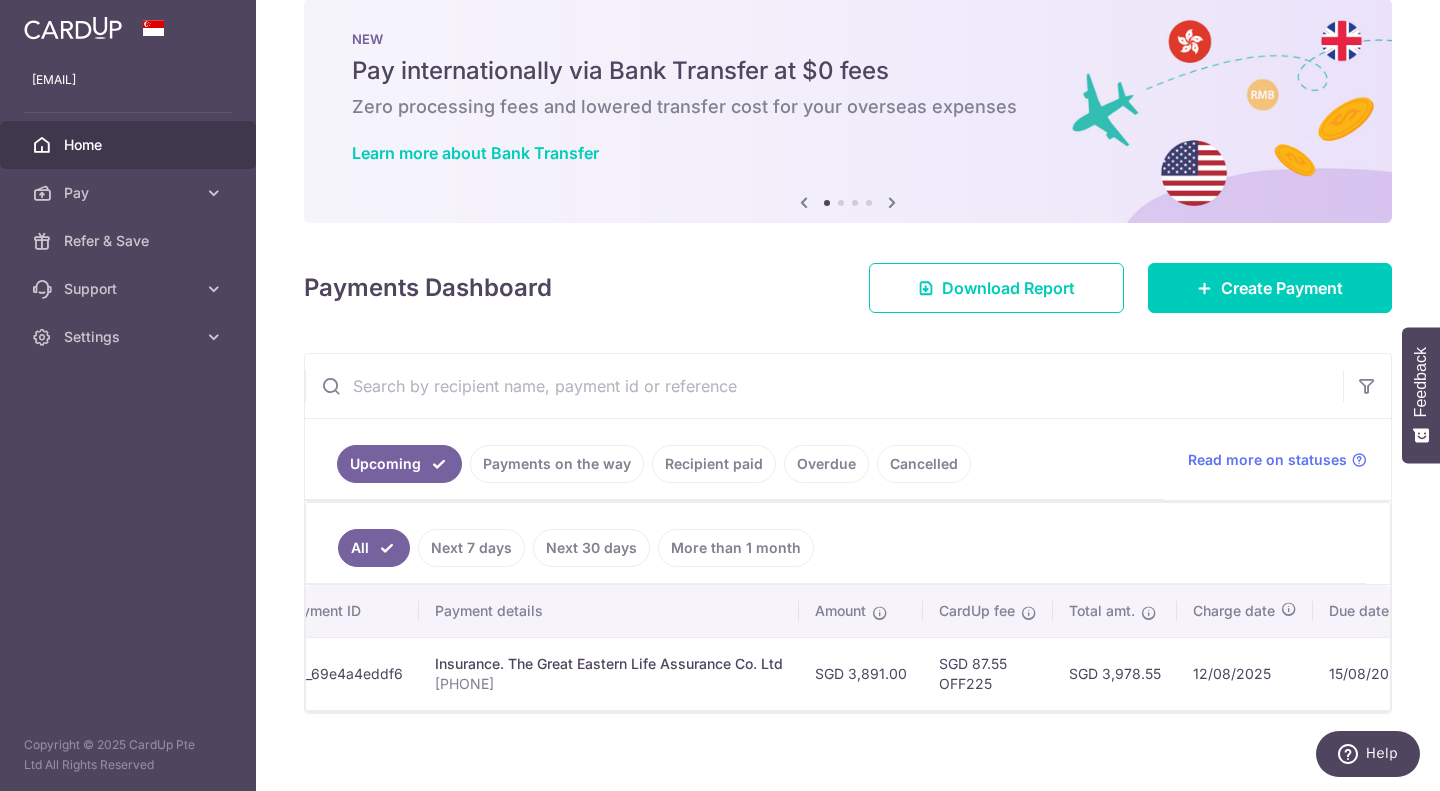 drag, startPoint x: 1162, startPoint y: 670, endPoint x: 1107, endPoint y: 671, distance: 55.00909 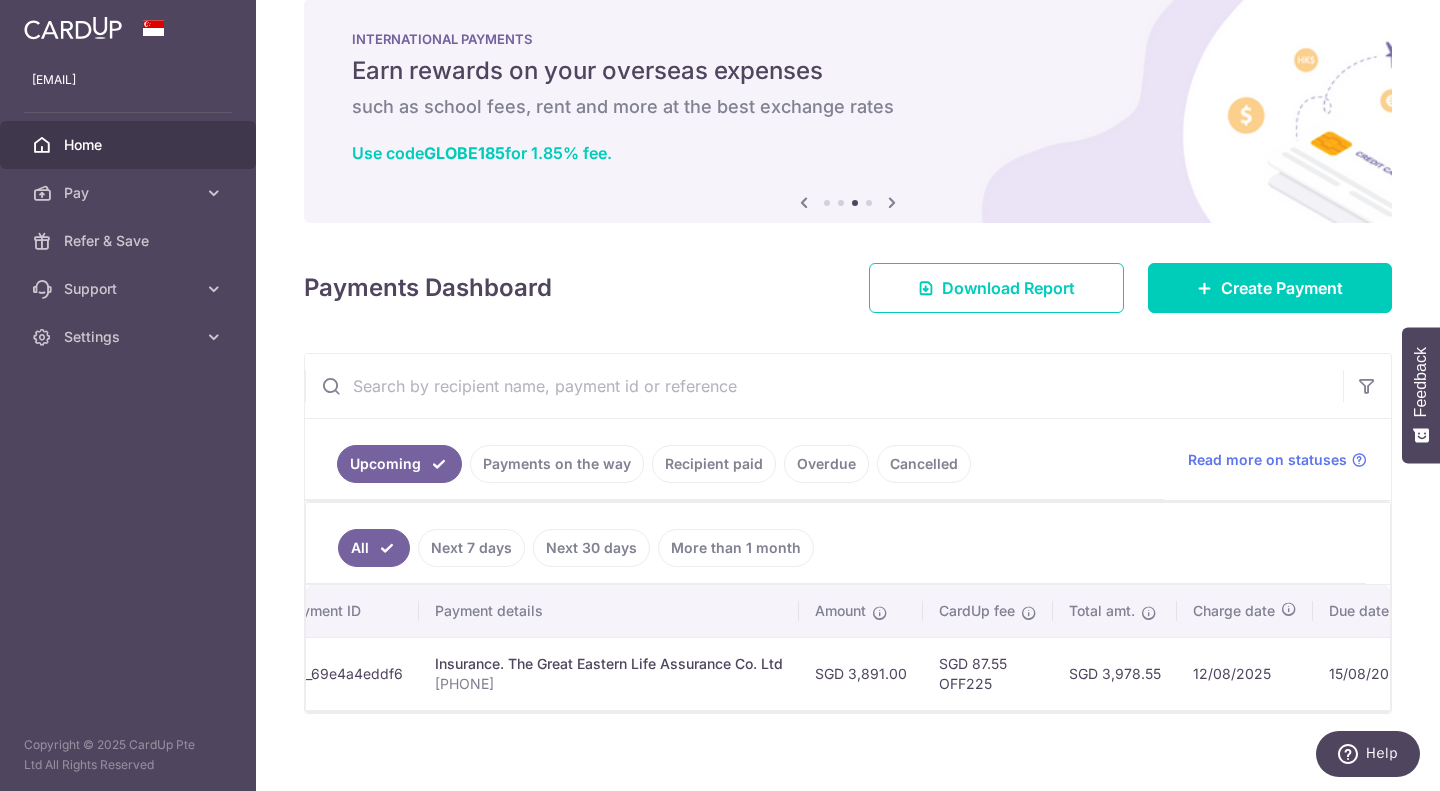 scroll, scrollTop: 0, scrollLeft: 0, axis: both 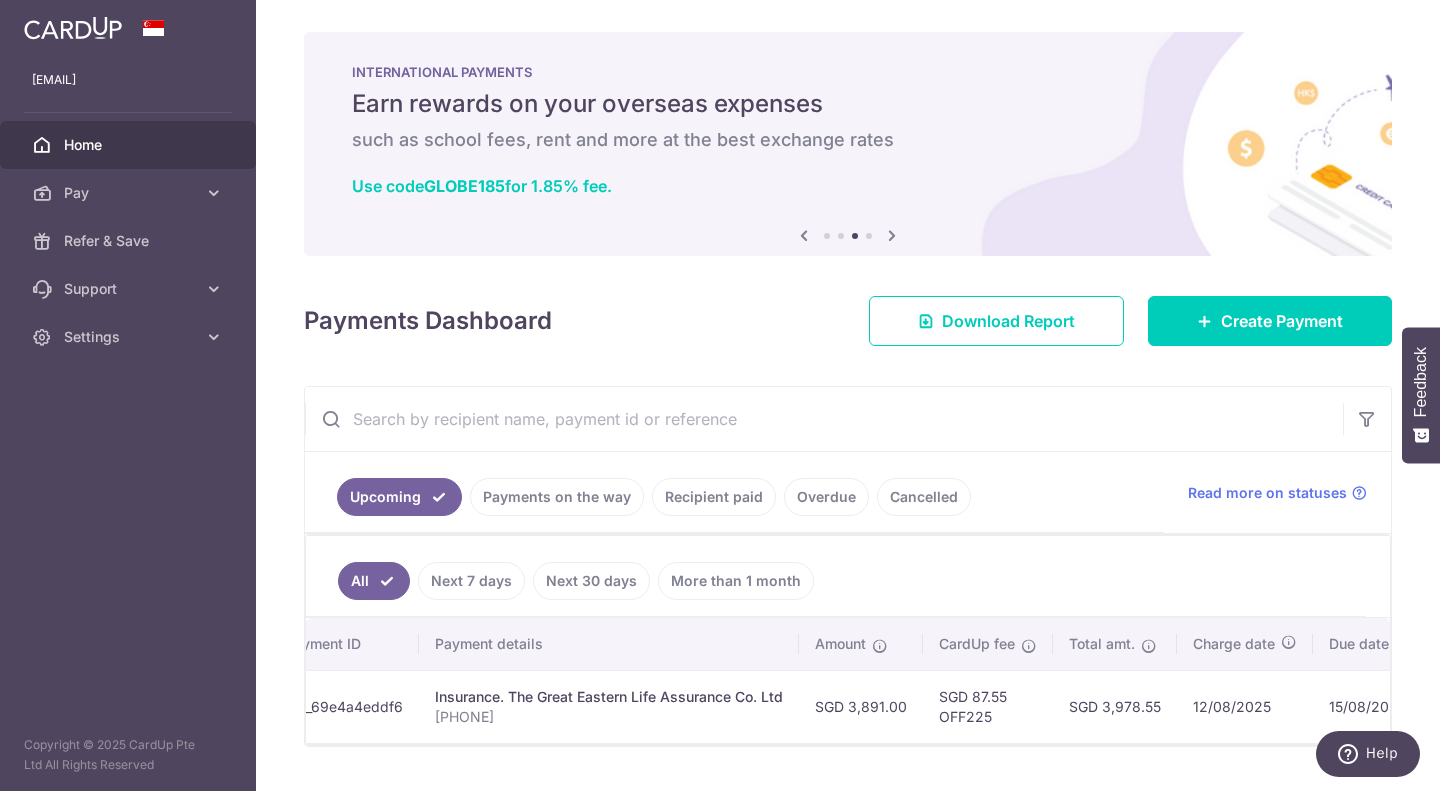 click on "Payments on the way" at bounding box center [557, 497] 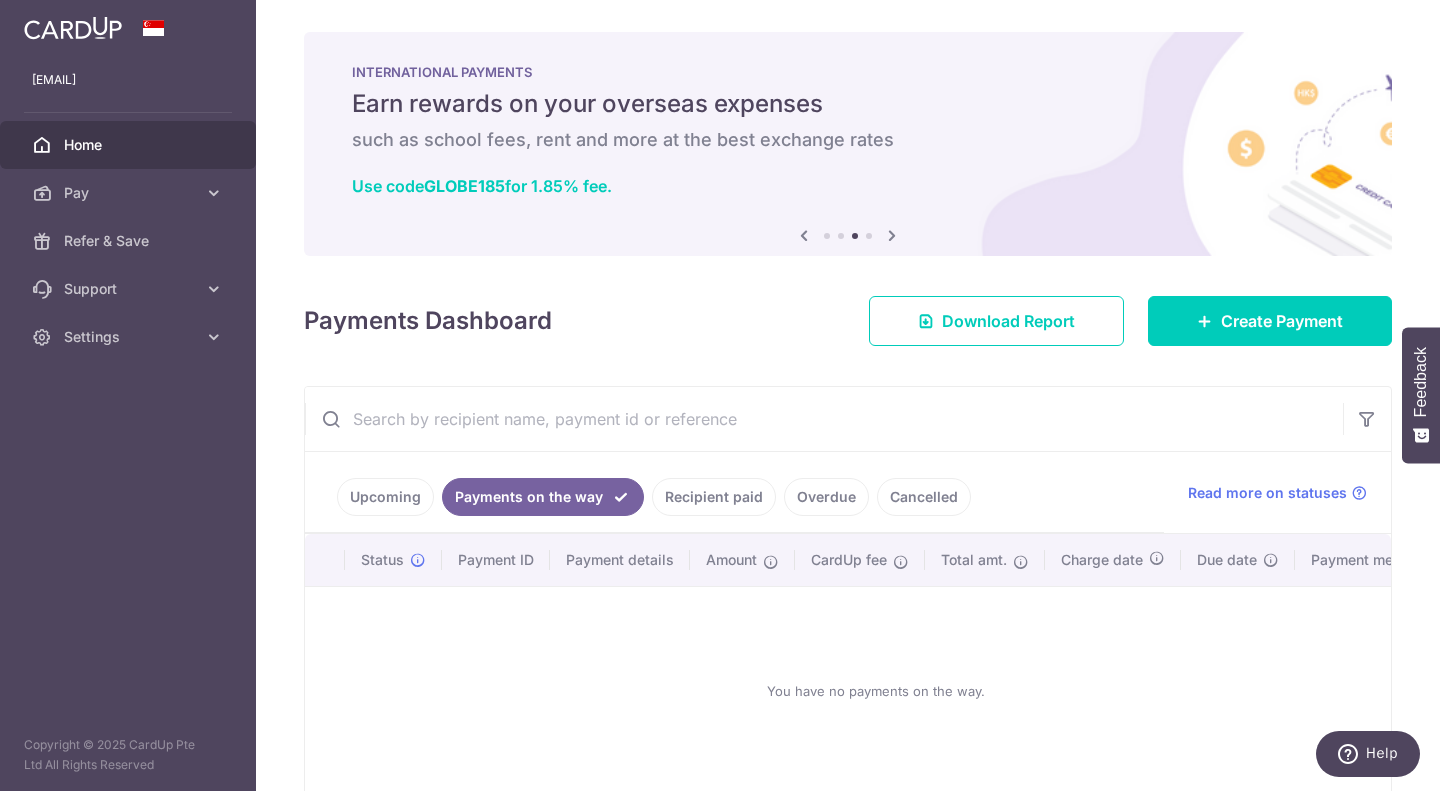click on "Recipient paid" at bounding box center [714, 497] 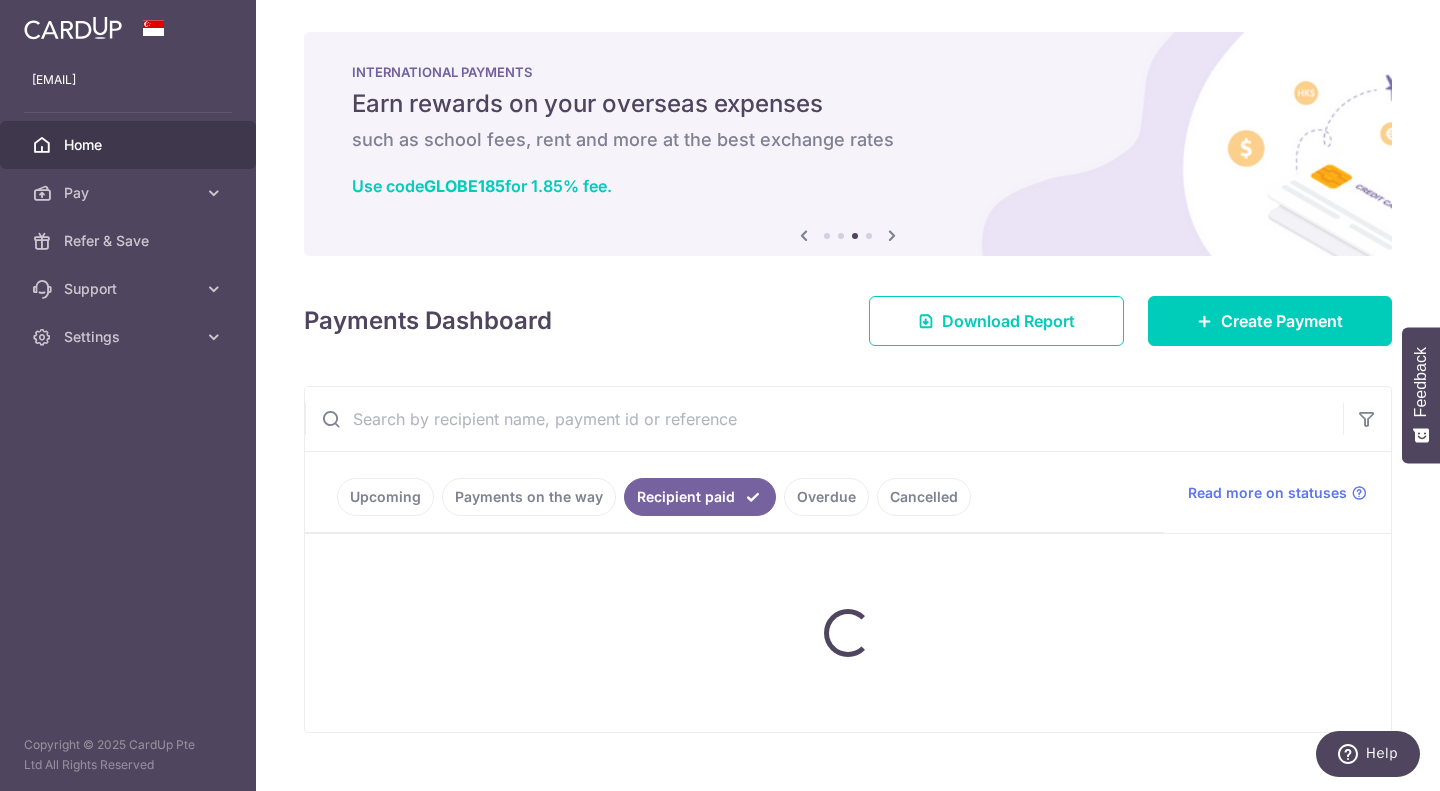 click on "Recipient paid" at bounding box center (700, 497) 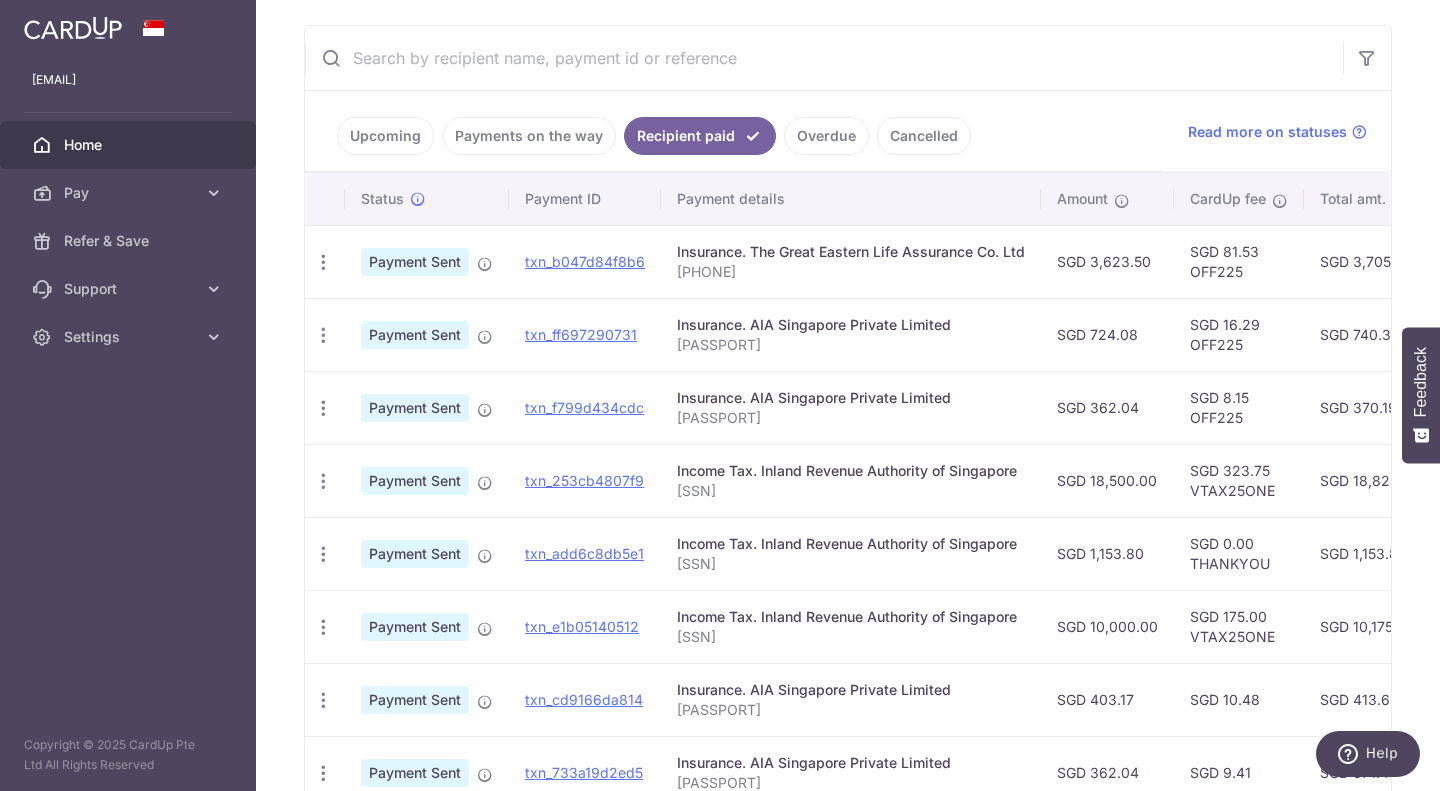 scroll, scrollTop: 362, scrollLeft: 0, axis: vertical 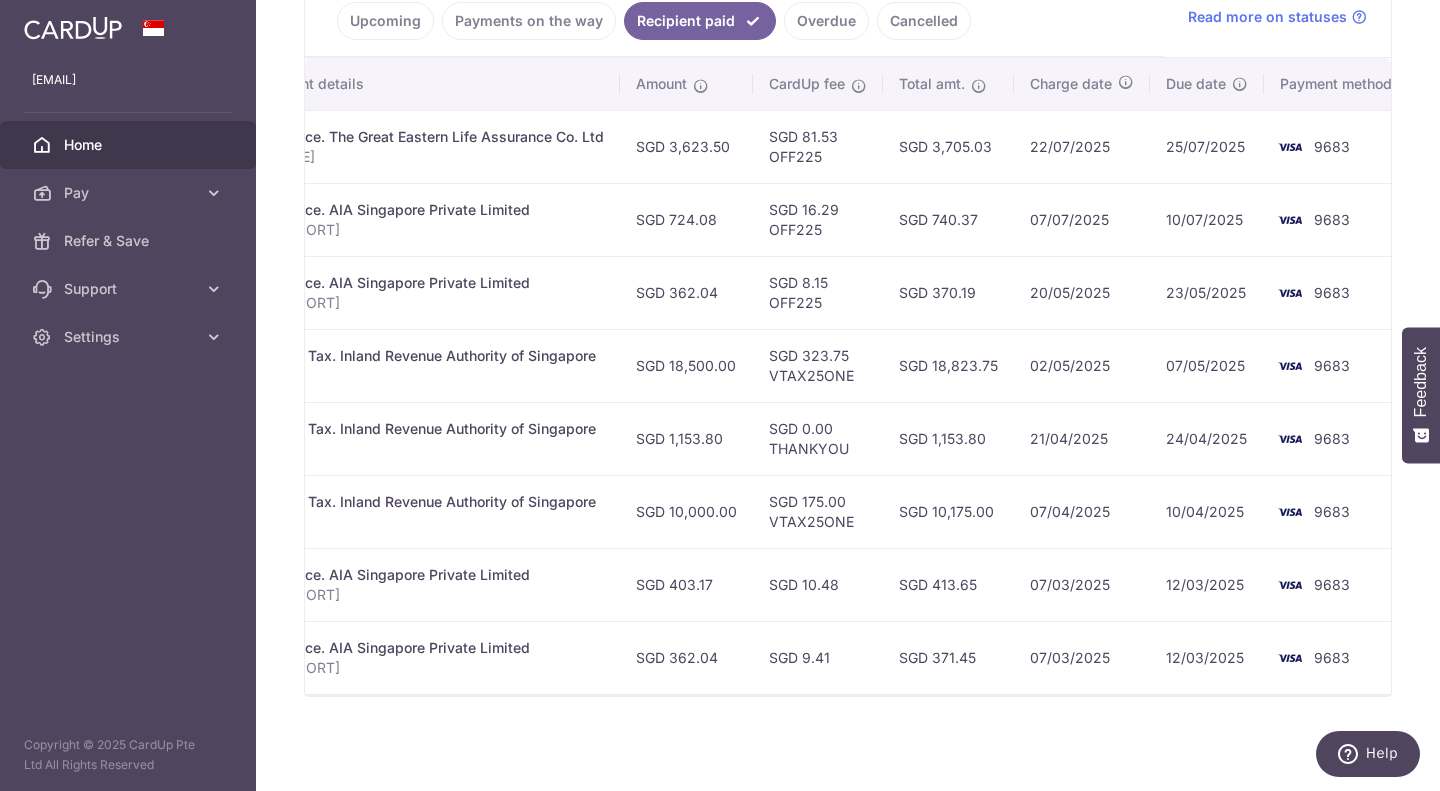 drag, startPoint x: 887, startPoint y: 573, endPoint x: 699, endPoint y: 728, distance: 243.65755 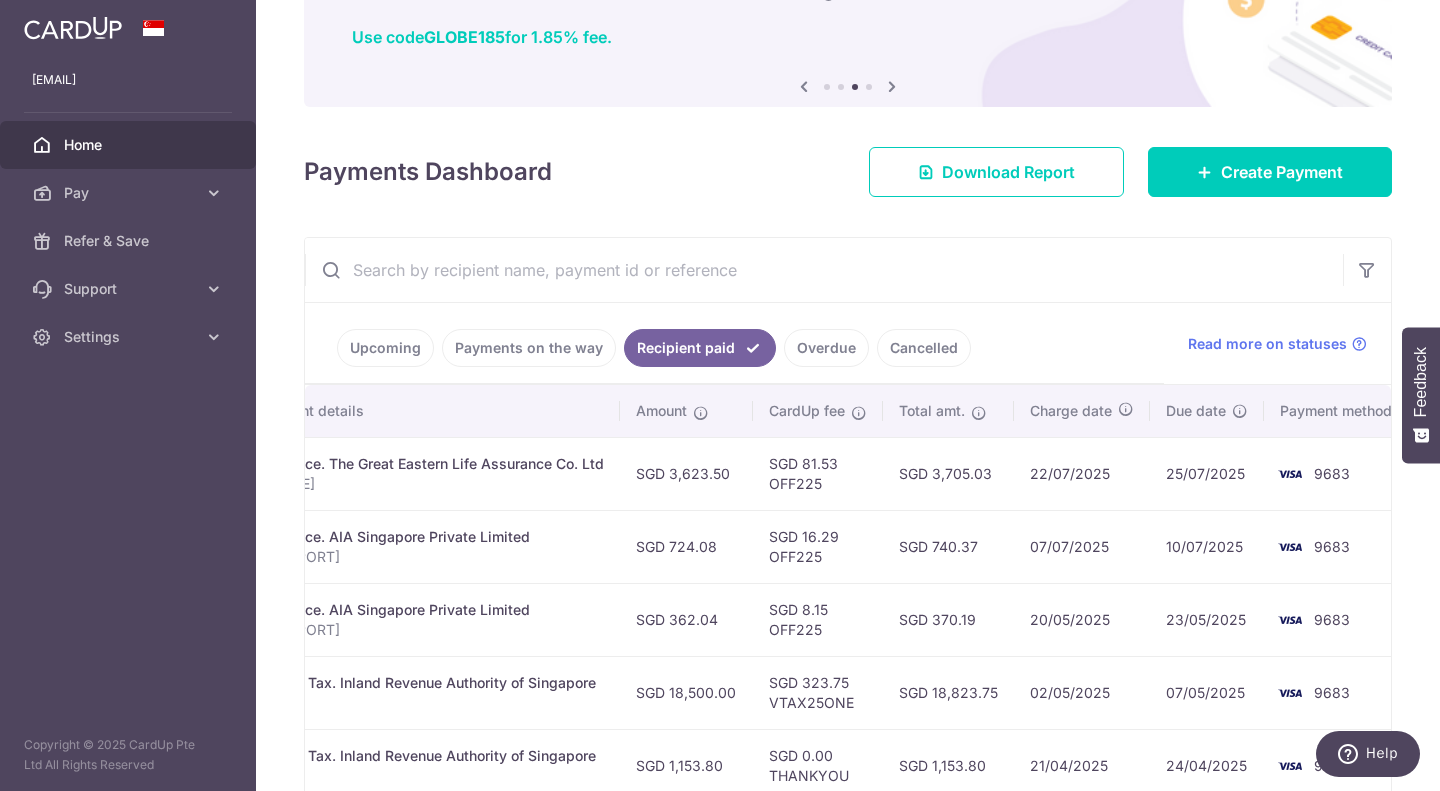 scroll, scrollTop: 0, scrollLeft: 0, axis: both 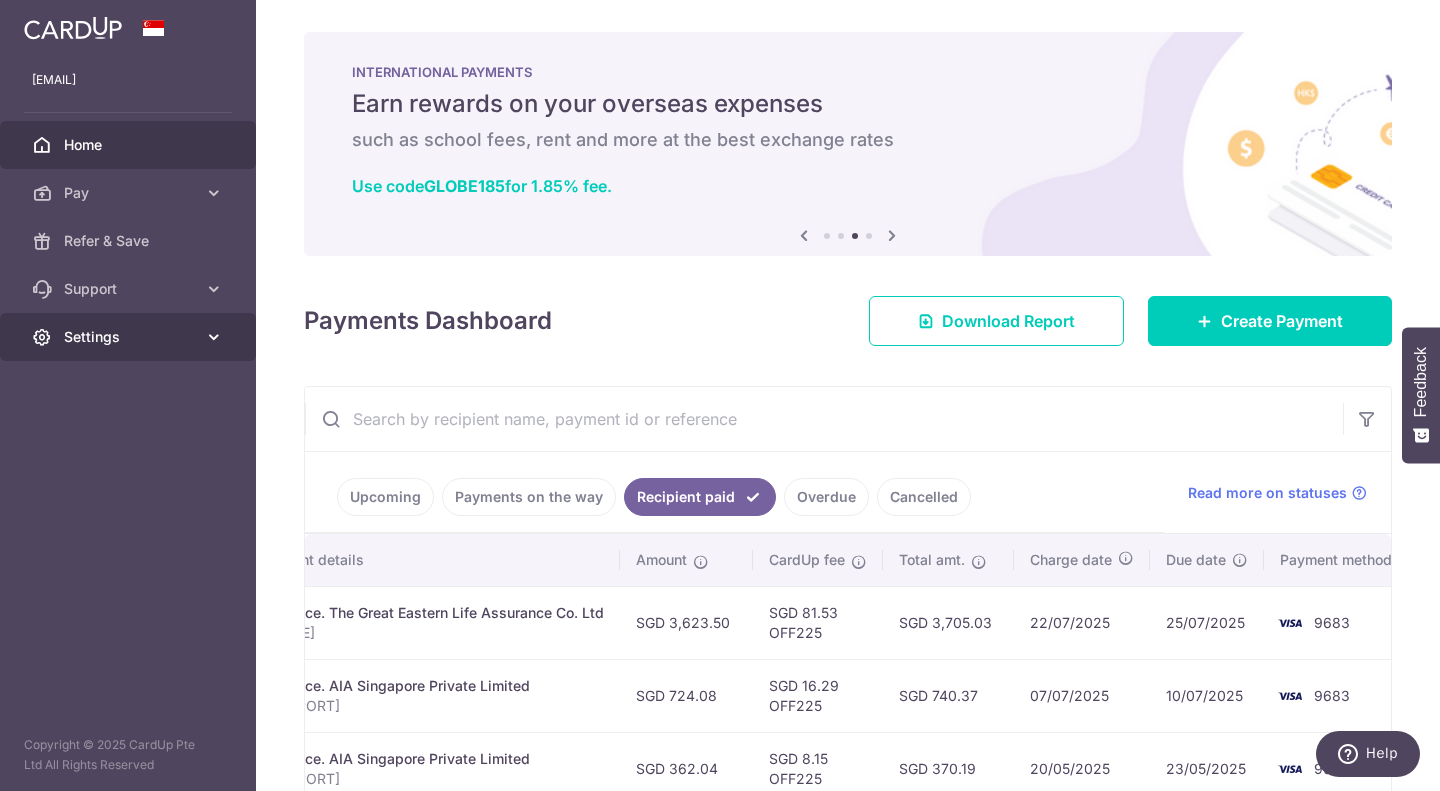 click on "Settings" at bounding box center (130, 337) 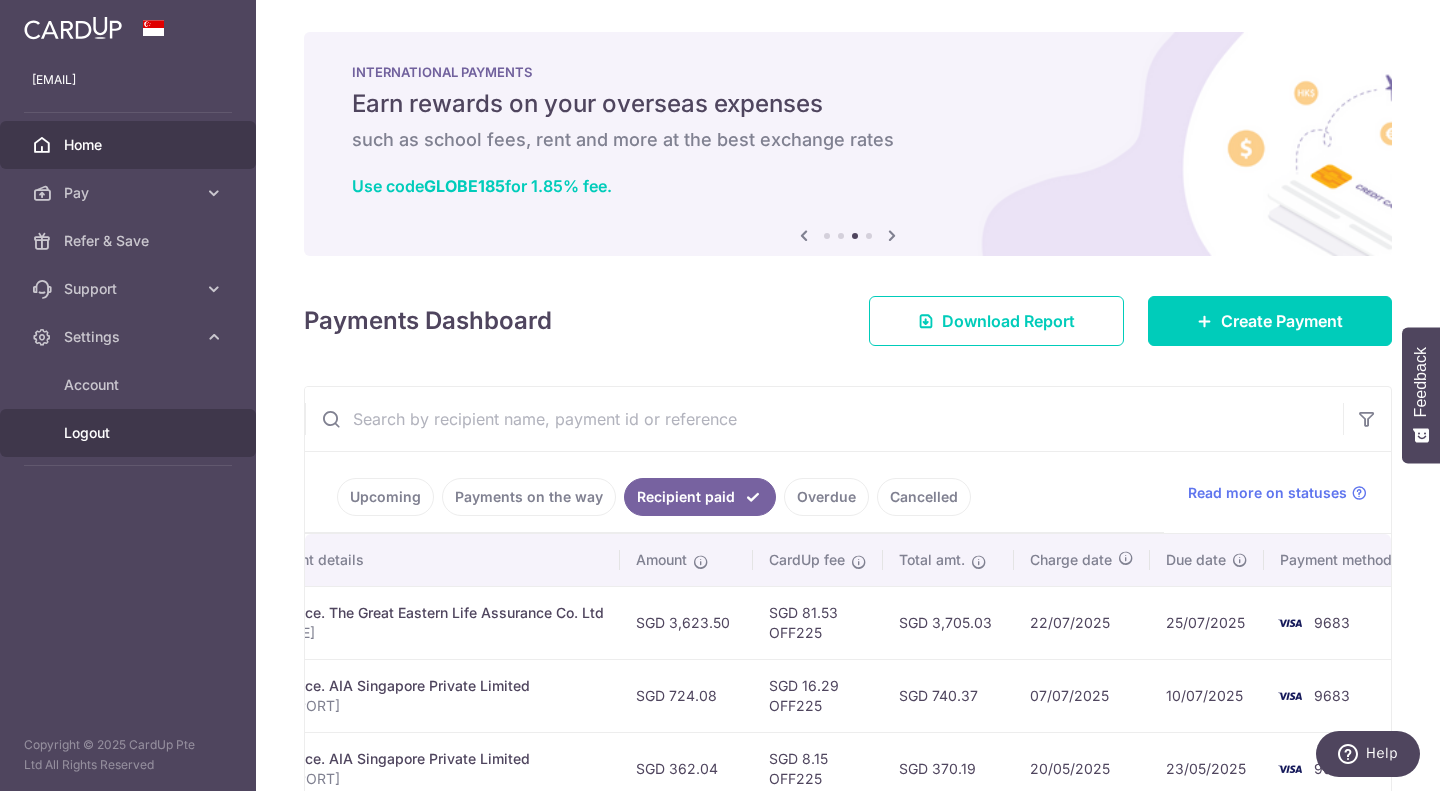 click on "Logout" at bounding box center (128, 433) 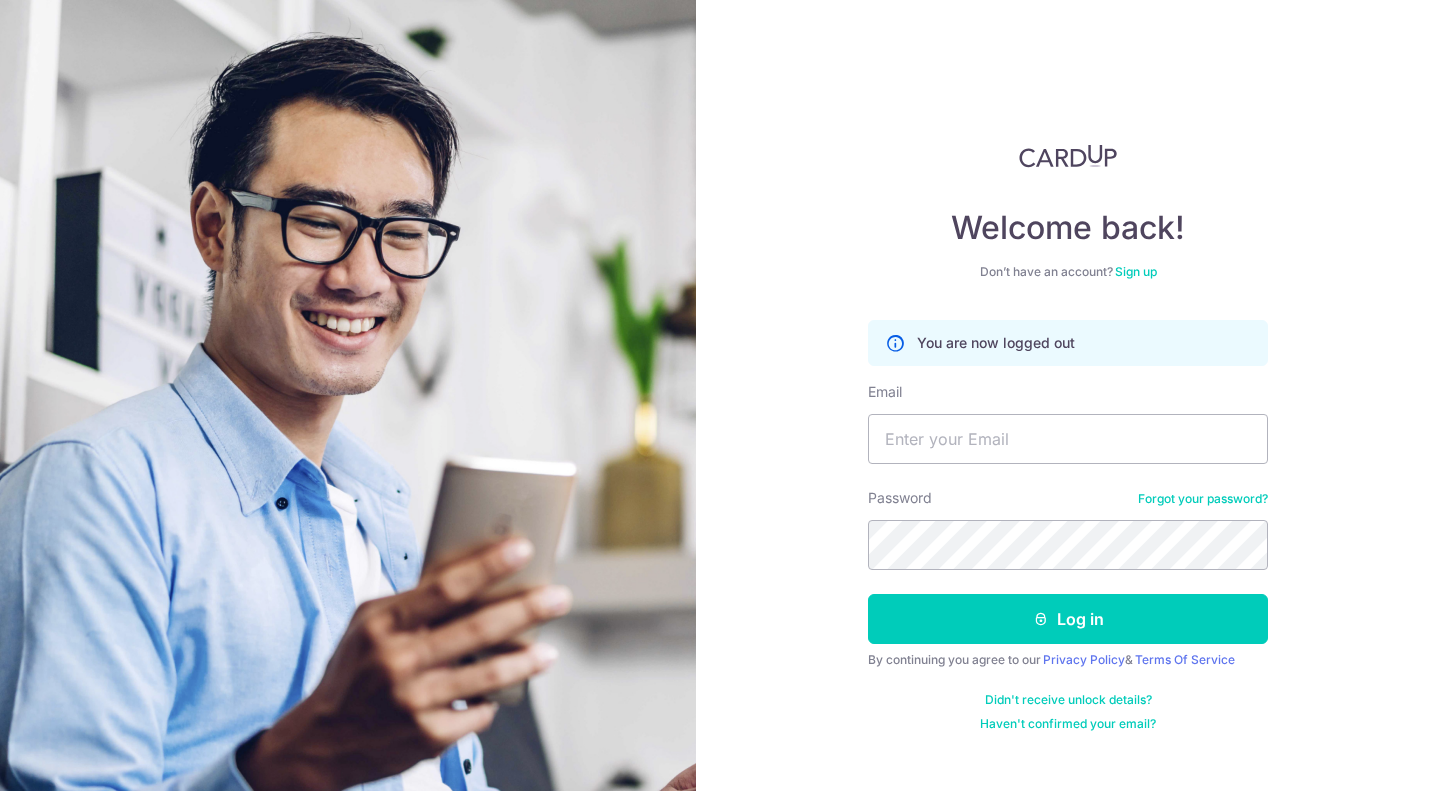 scroll, scrollTop: 0, scrollLeft: 0, axis: both 